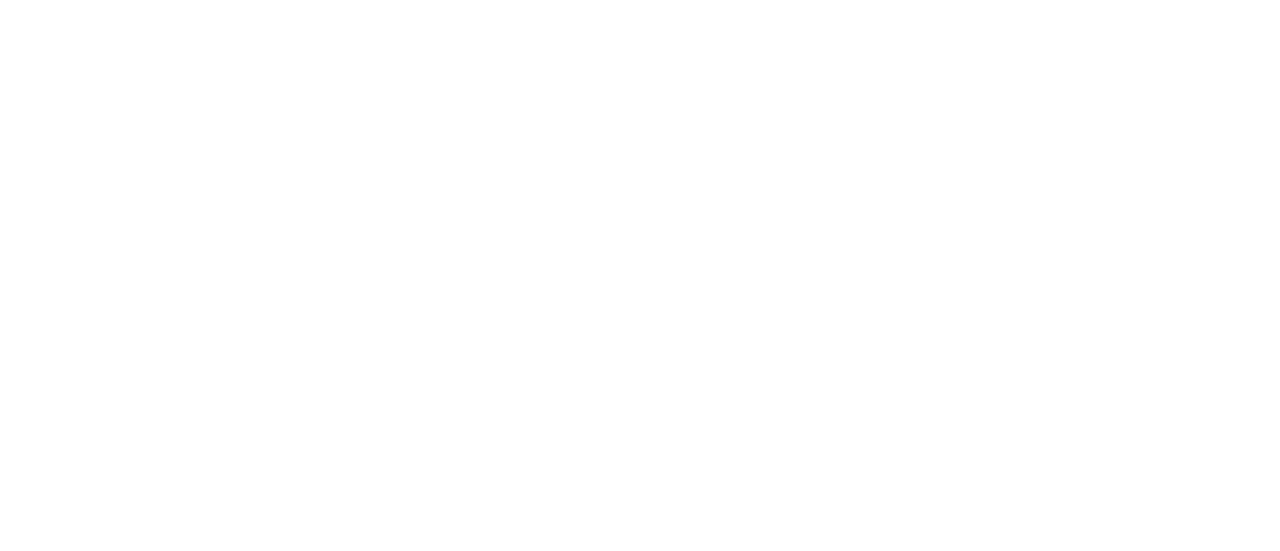 scroll, scrollTop: 0, scrollLeft: 0, axis: both 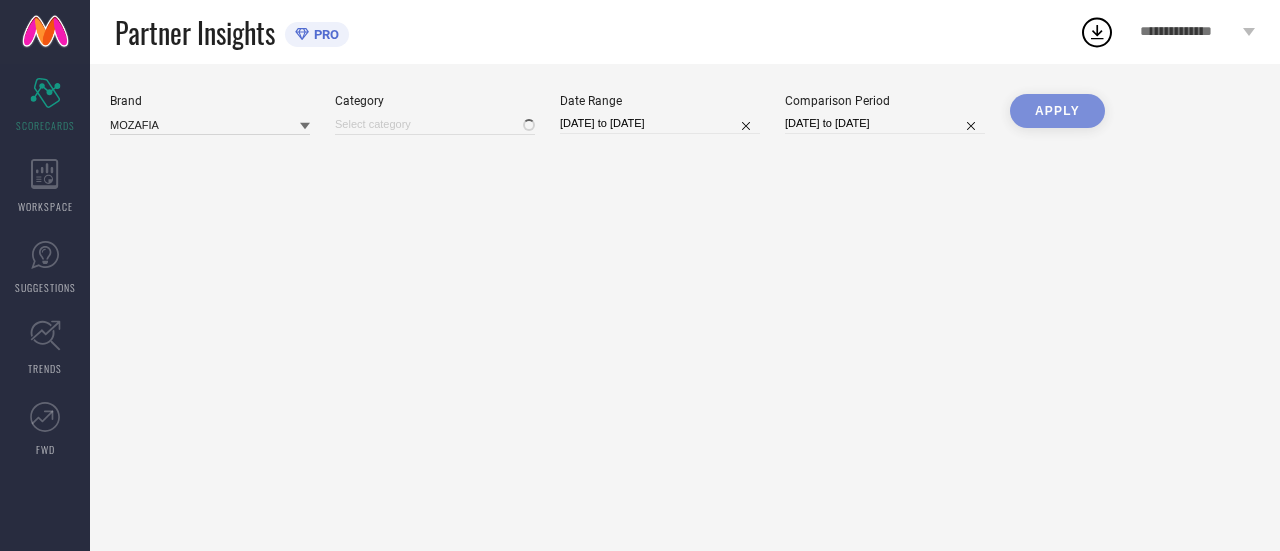 type on "All" 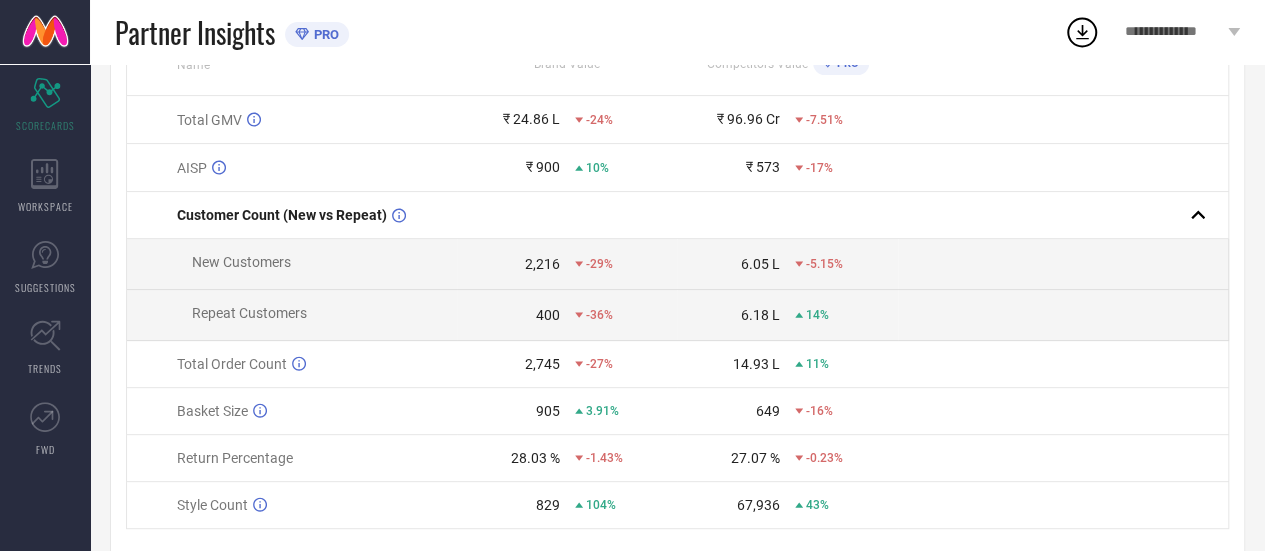 scroll, scrollTop: 226, scrollLeft: 0, axis: vertical 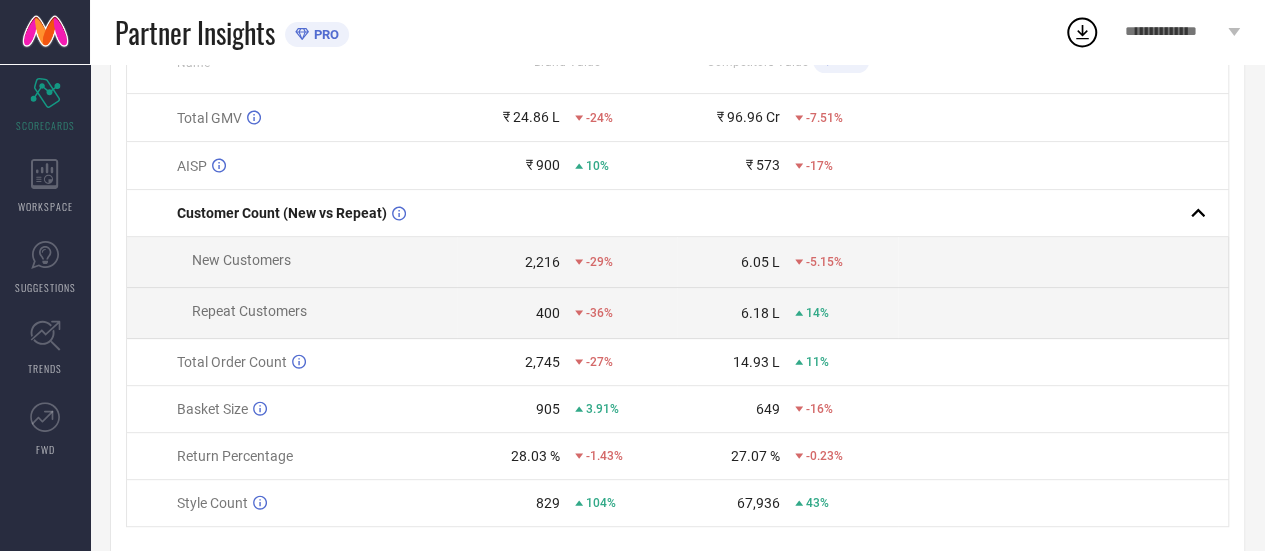 click on "400" at bounding box center [548, 313] 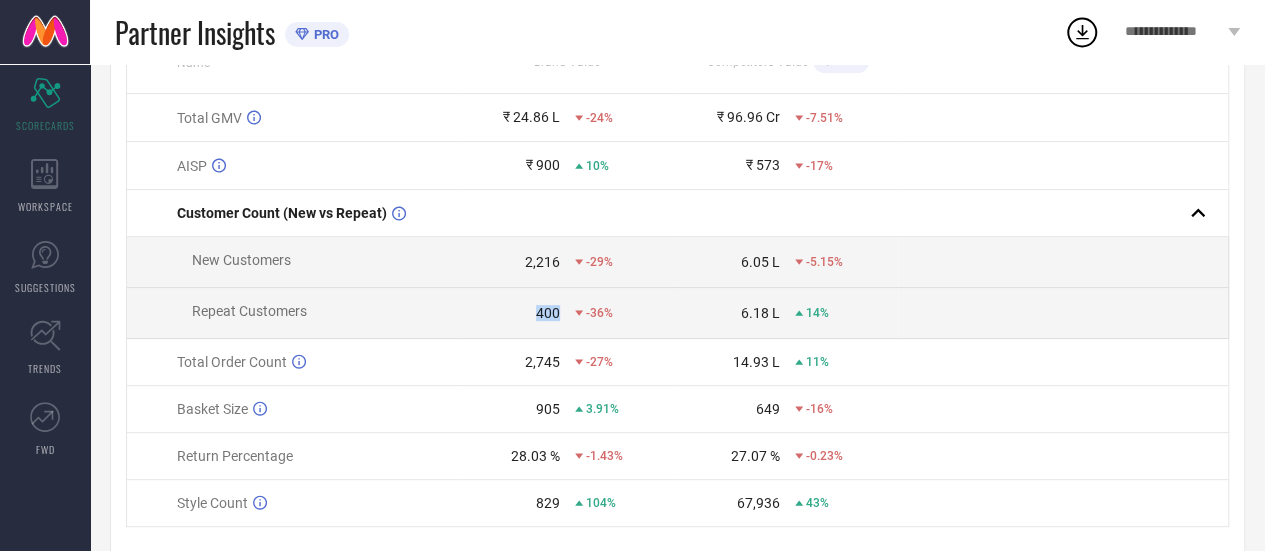 click on "400" at bounding box center [548, 313] 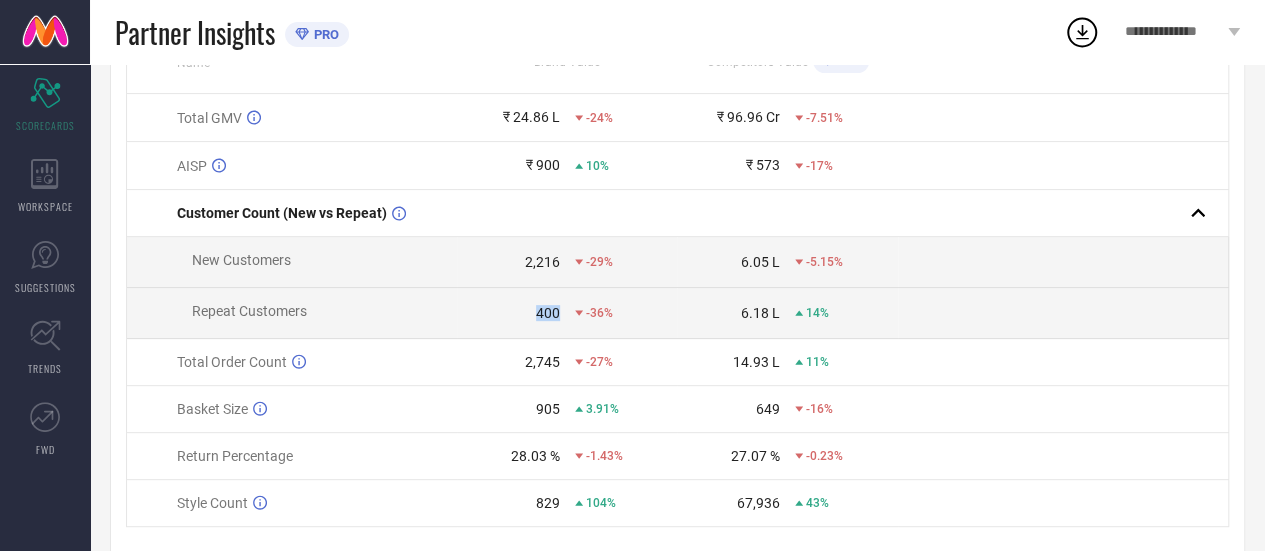 click on "400" at bounding box center [548, 313] 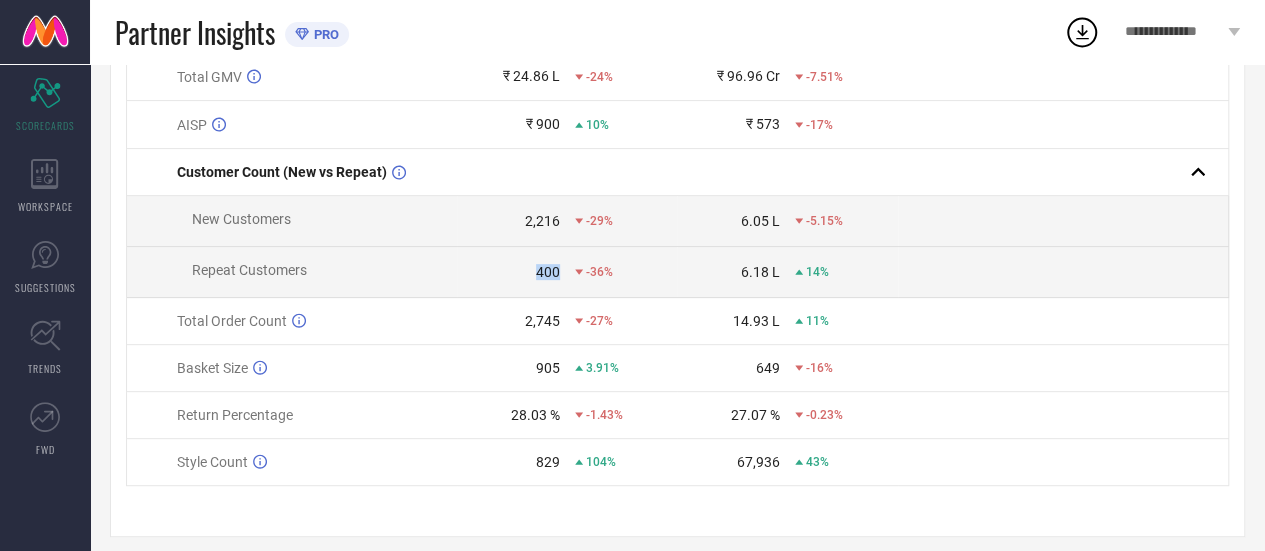 scroll, scrollTop: 268, scrollLeft: 0, axis: vertical 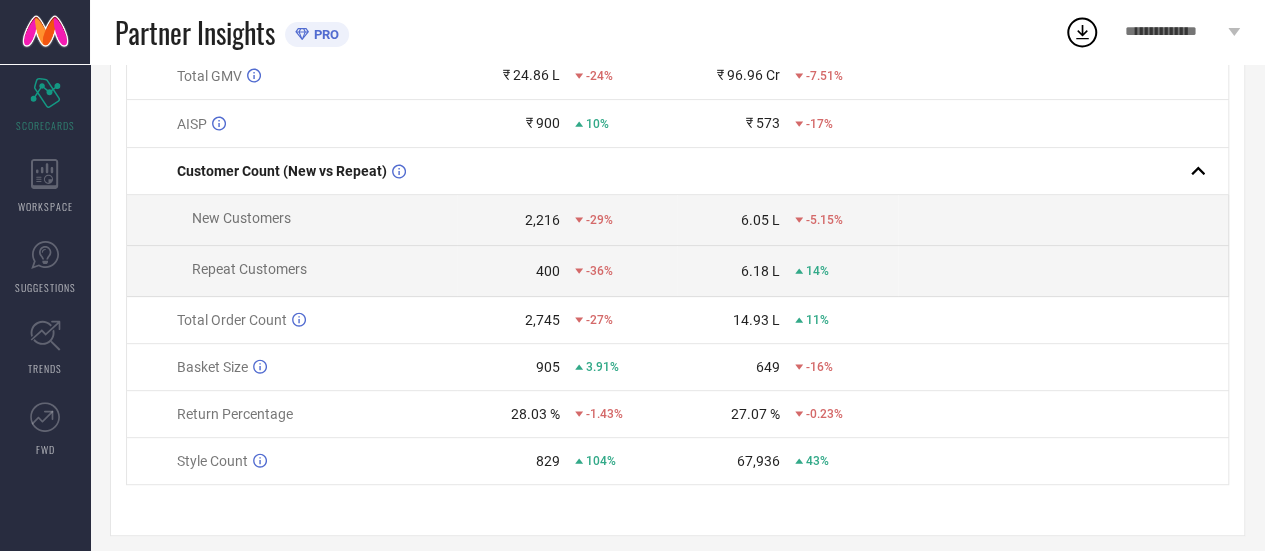 click on "2,745" at bounding box center [542, 320] 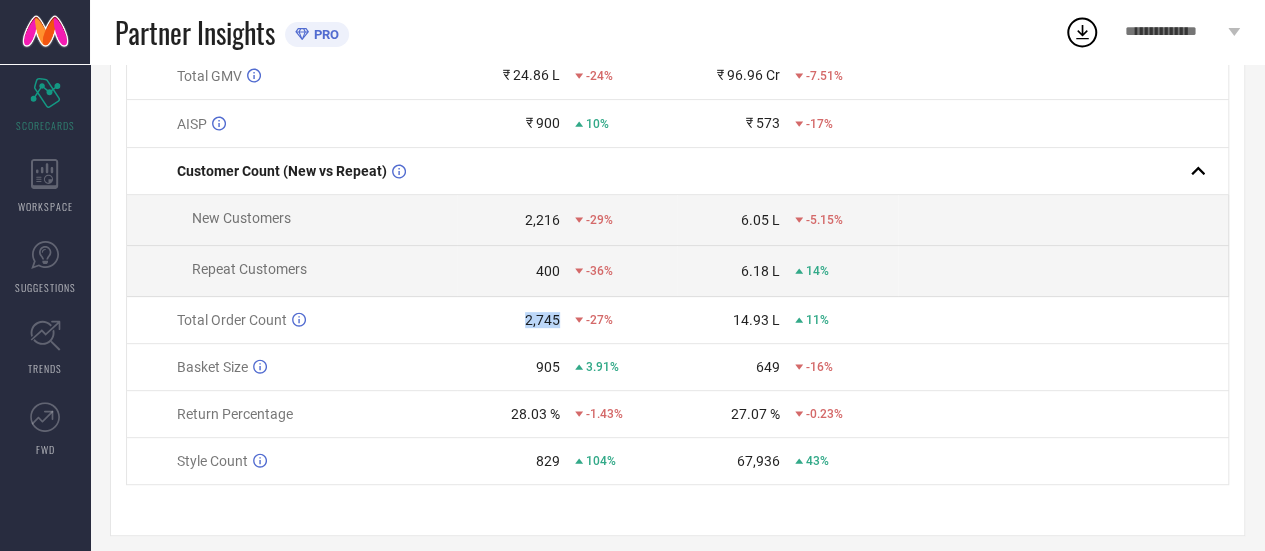 click on "2,745" at bounding box center [542, 320] 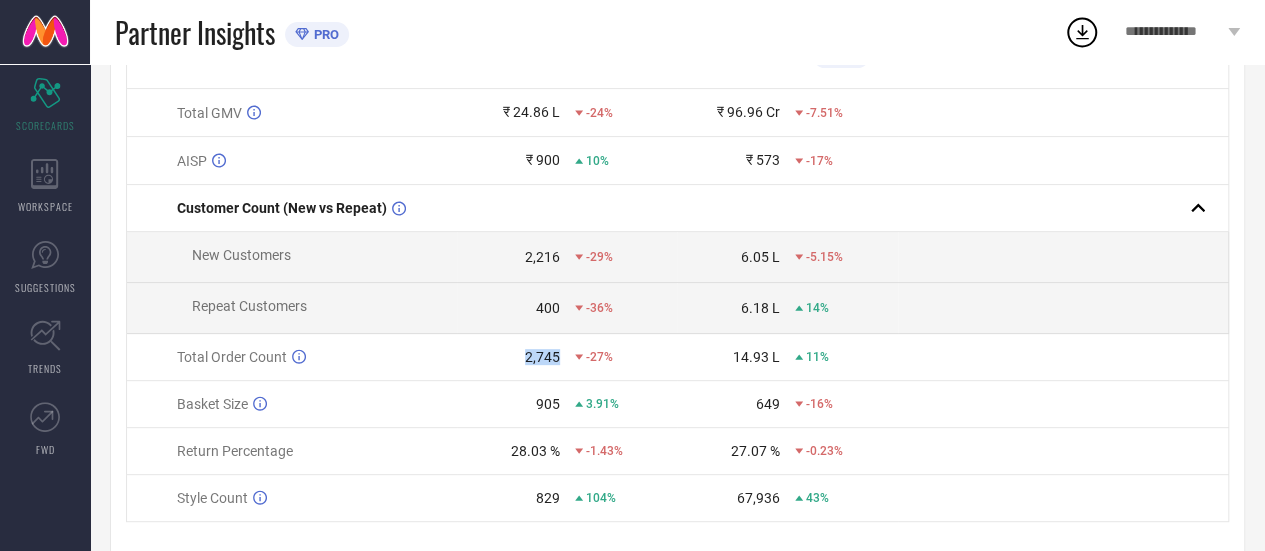 scroll, scrollTop: 233, scrollLeft: 0, axis: vertical 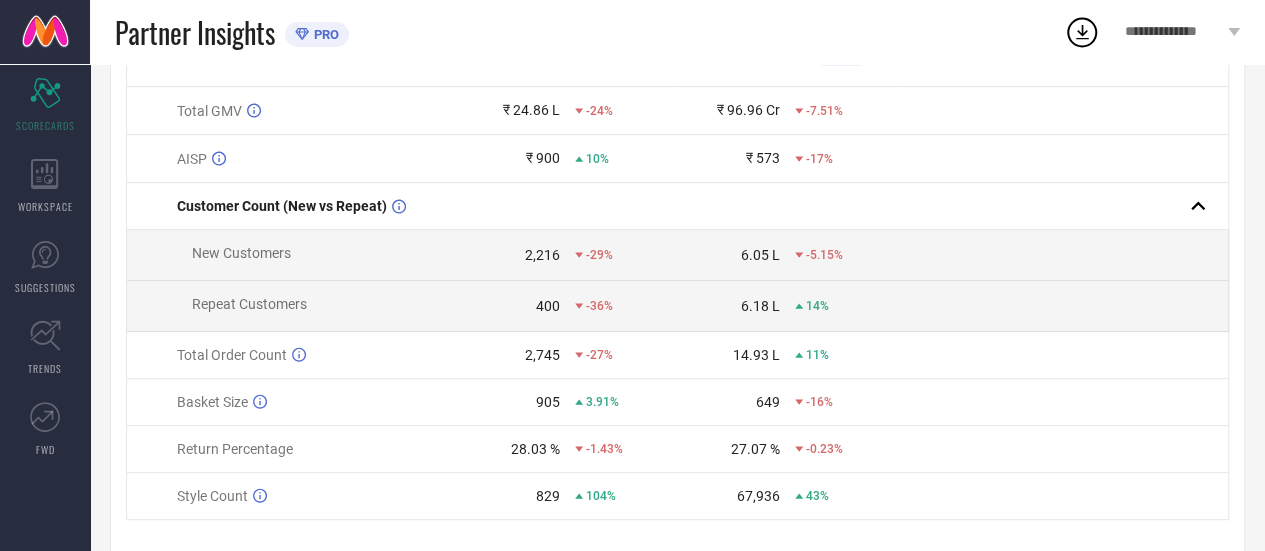 click on "New Customers" at bounding box center [241, 253] 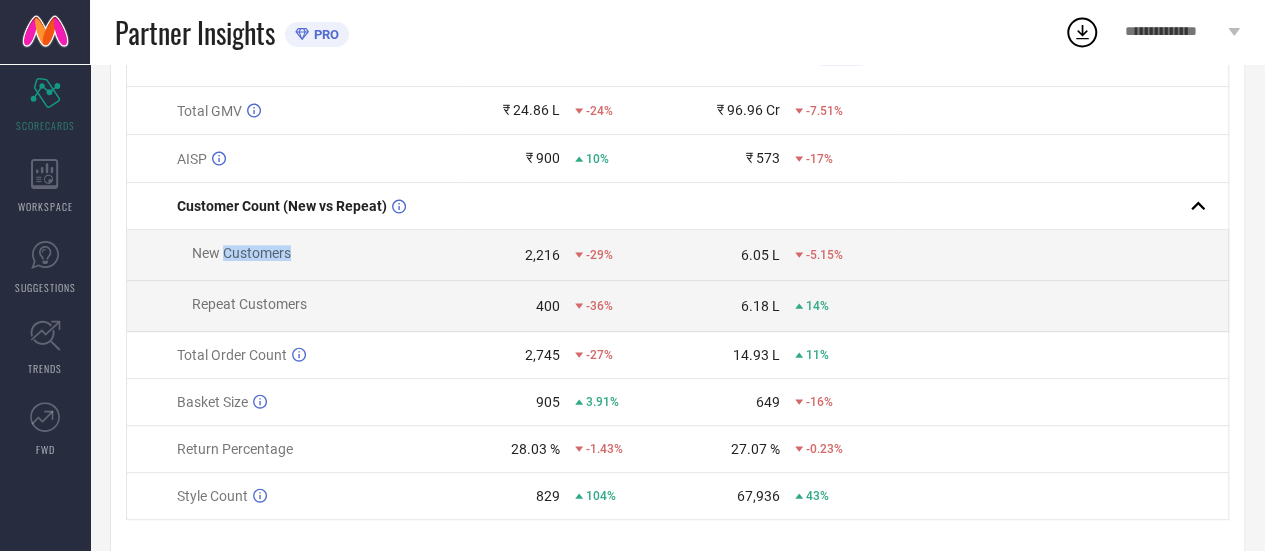 click on "New Customers" at bounding box center (241, 253) 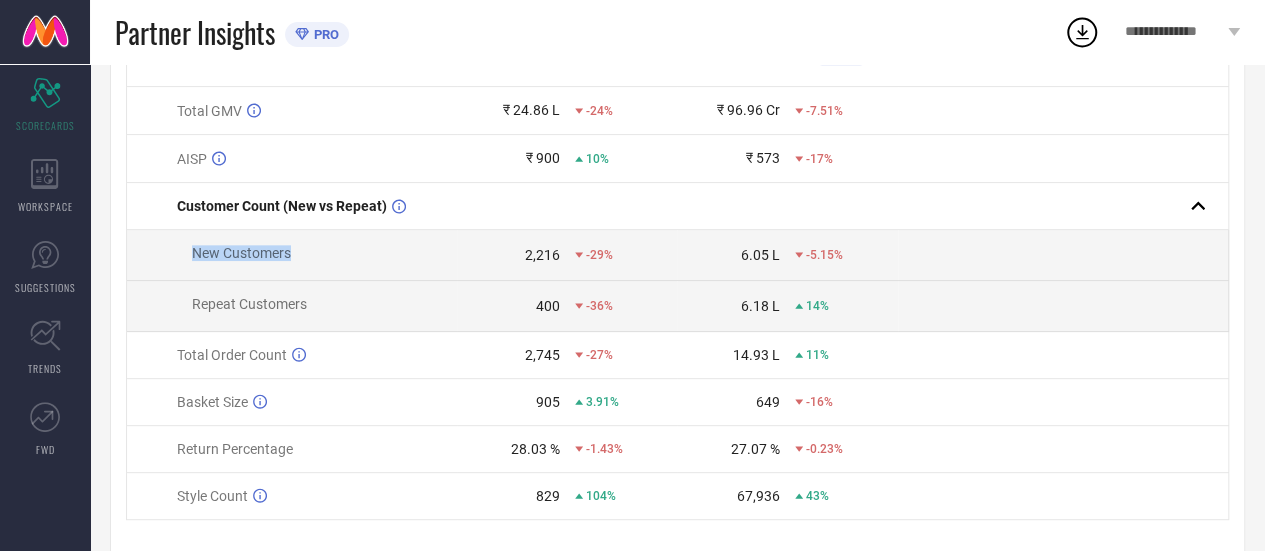 click on "New Customers" at bounding box center (241, 253) 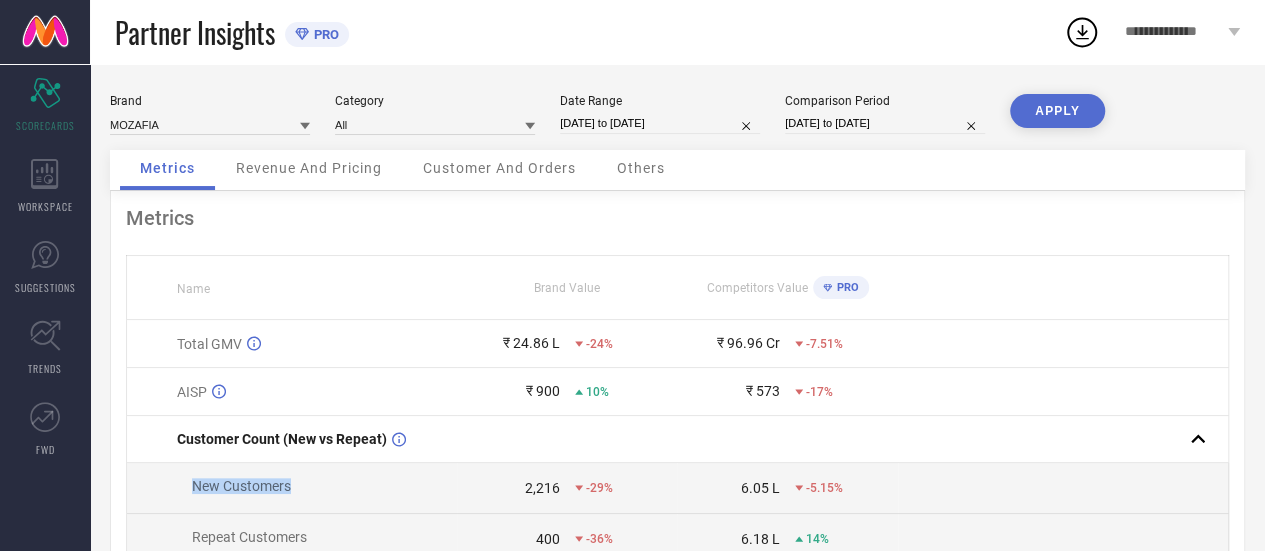 select on "2025" 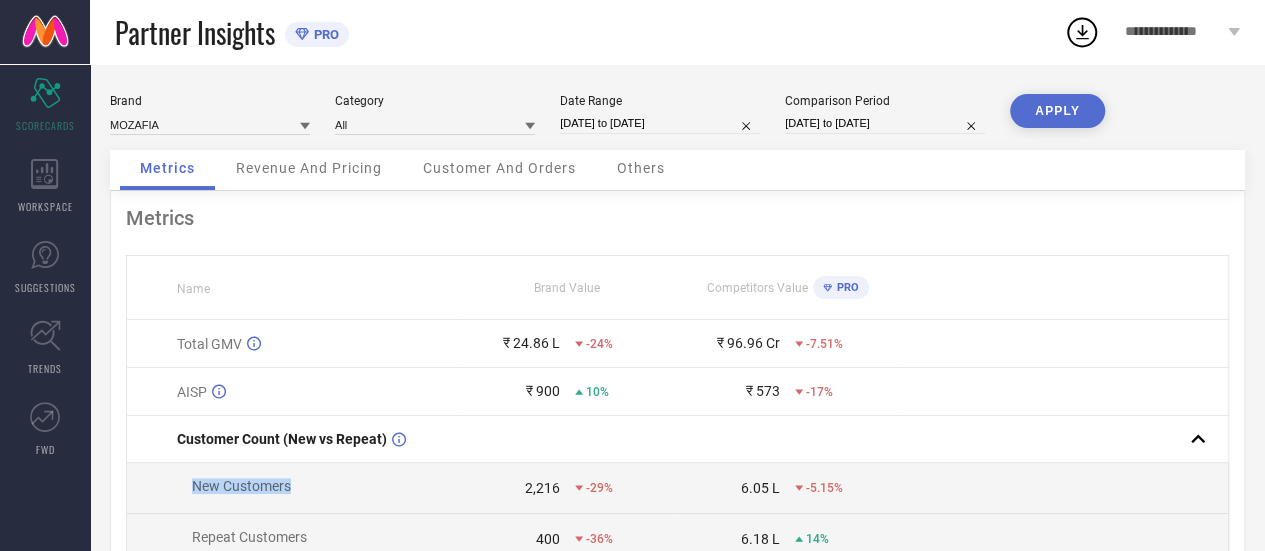 select on "1" 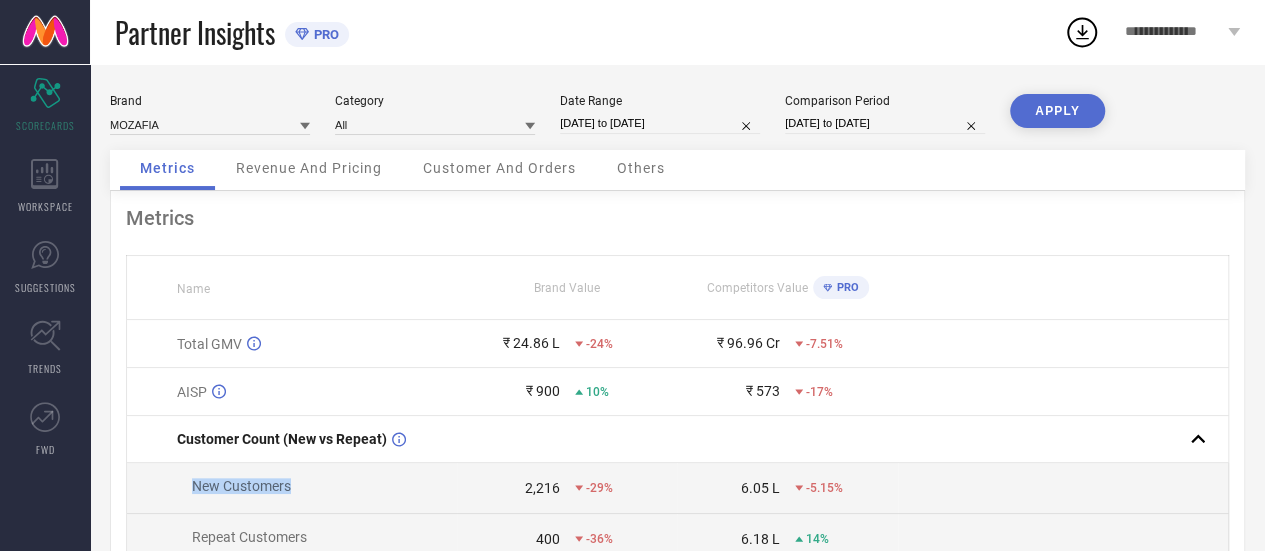 select on "2025" 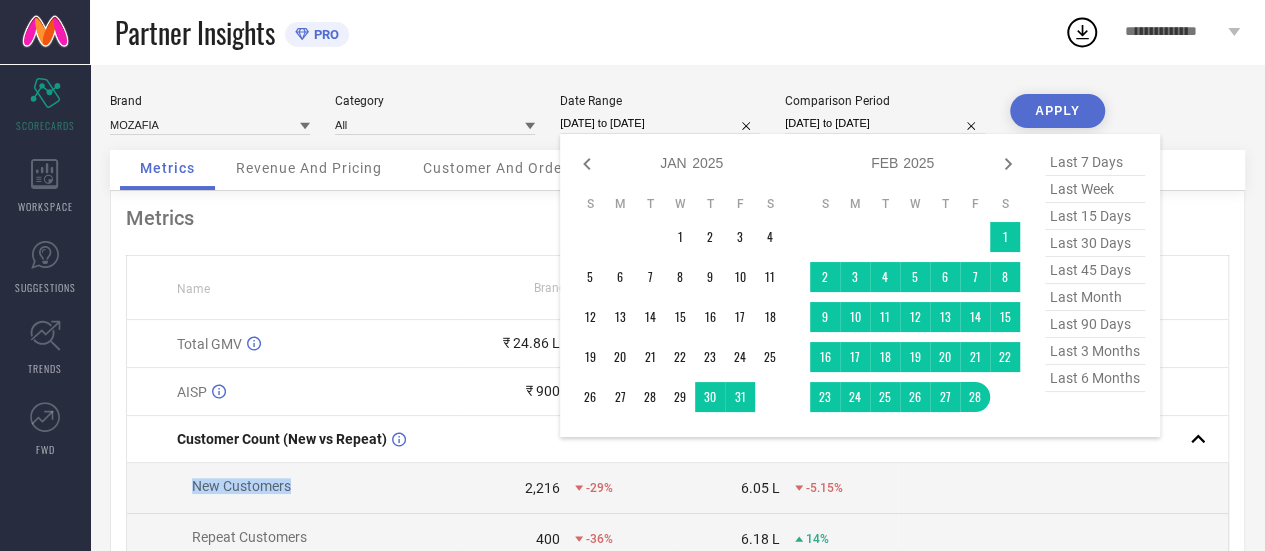 click on "[DATE] to [DATE]" at bounding box center (660, 123) 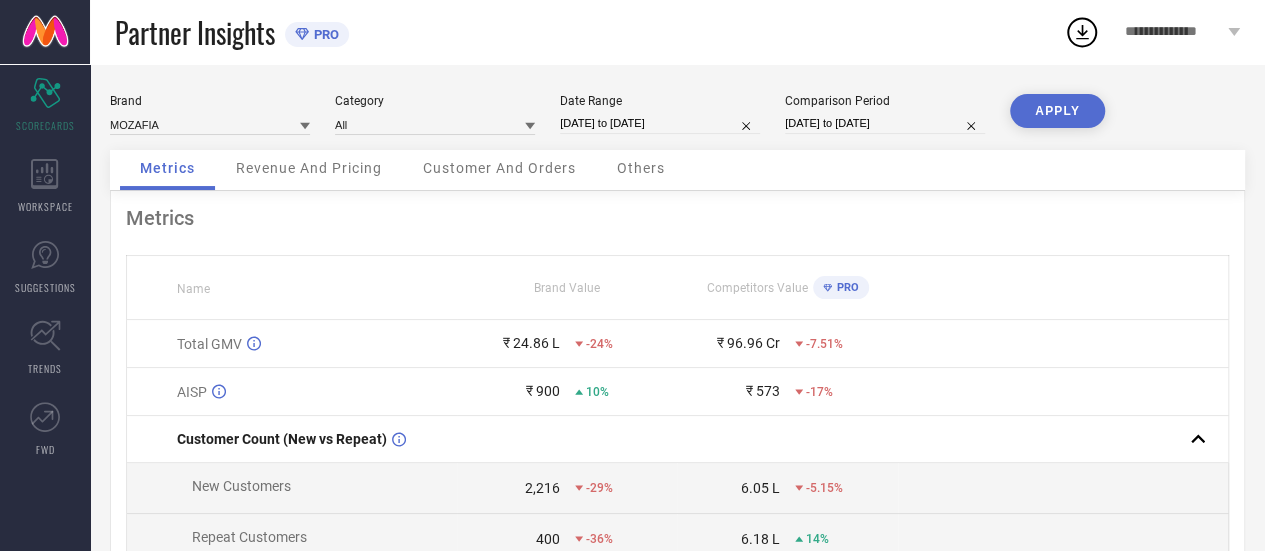 click on "Customer And Orders" at bounding box center (499, 168) 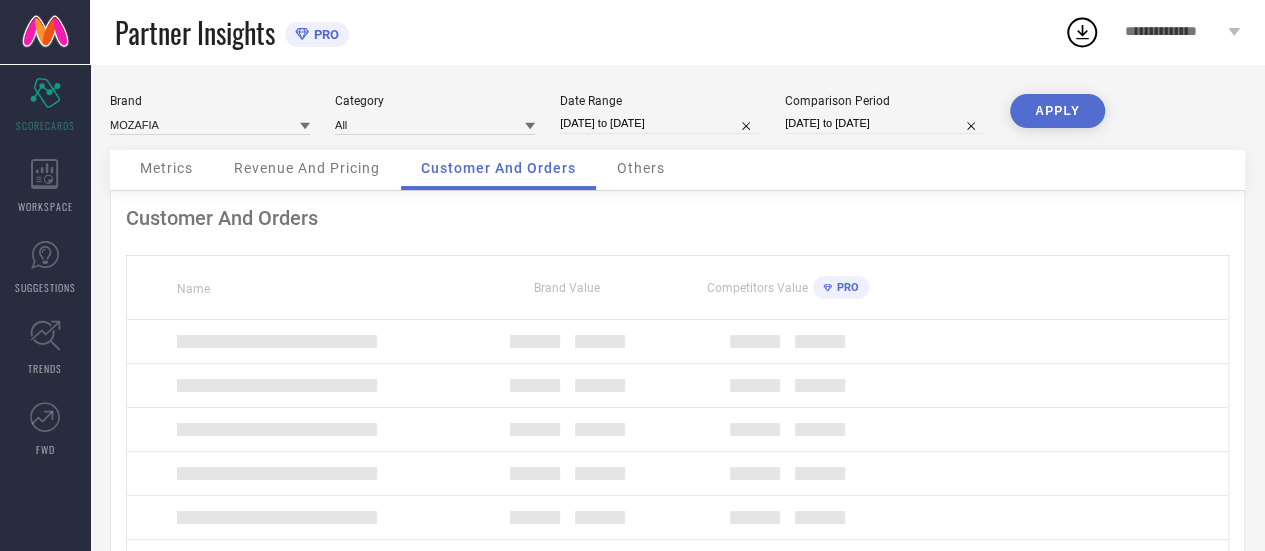 select on "2025" 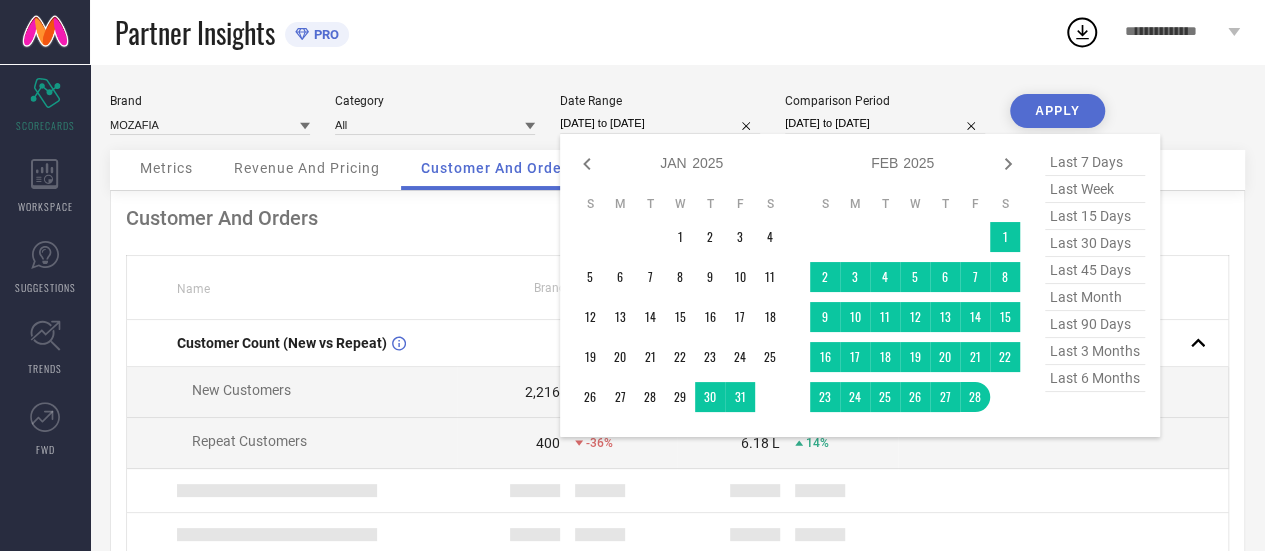 click on "[DATE] to [DATE]" at bounding box center [660, 123] 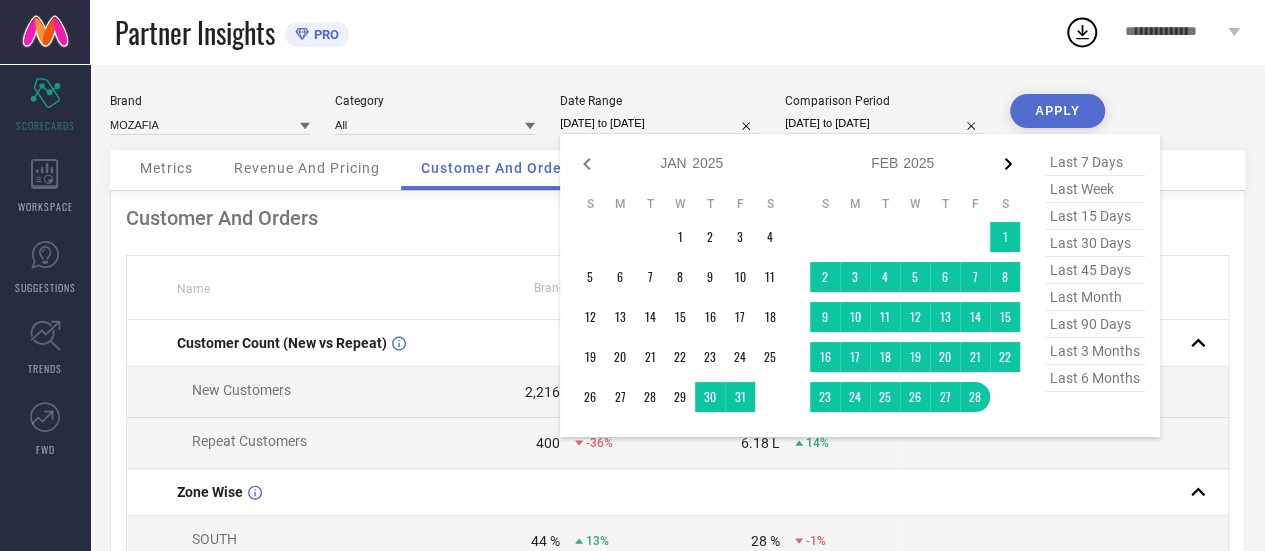 click 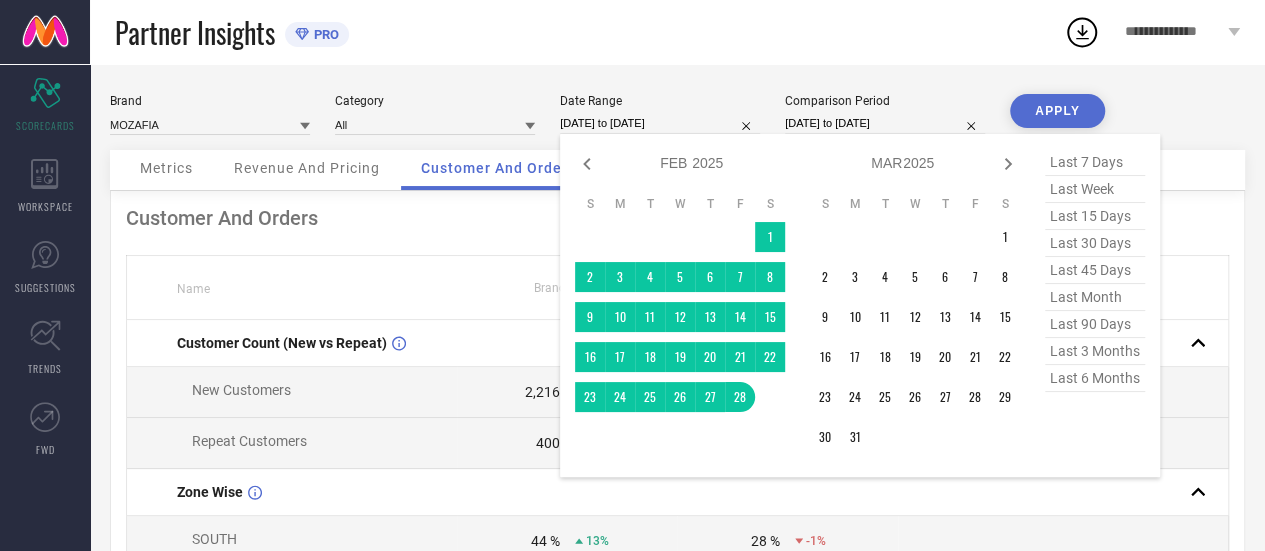 click 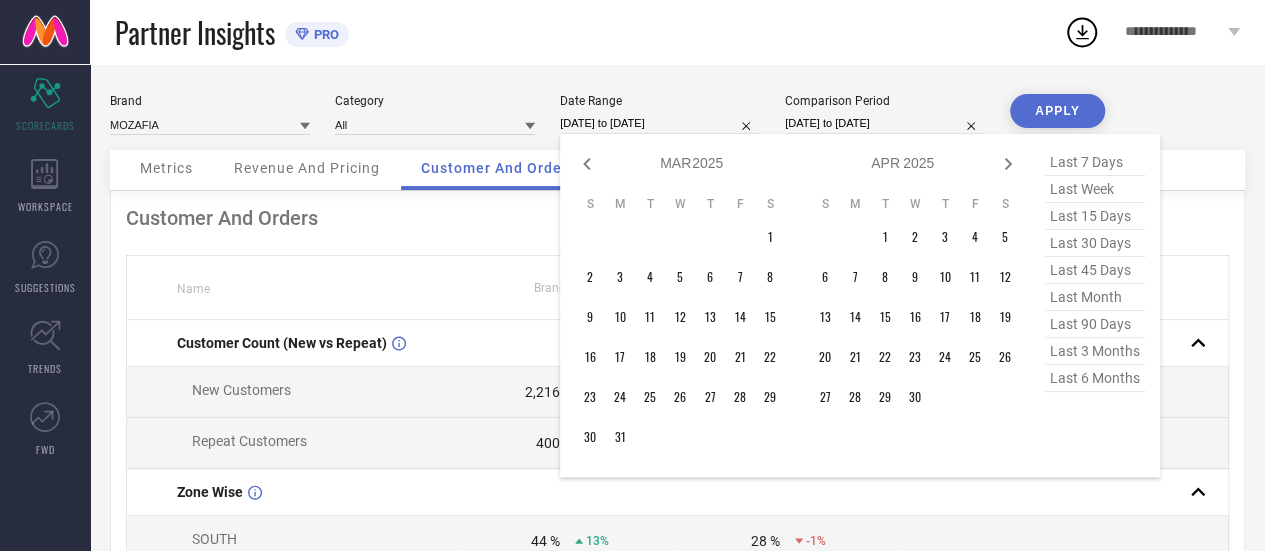 click 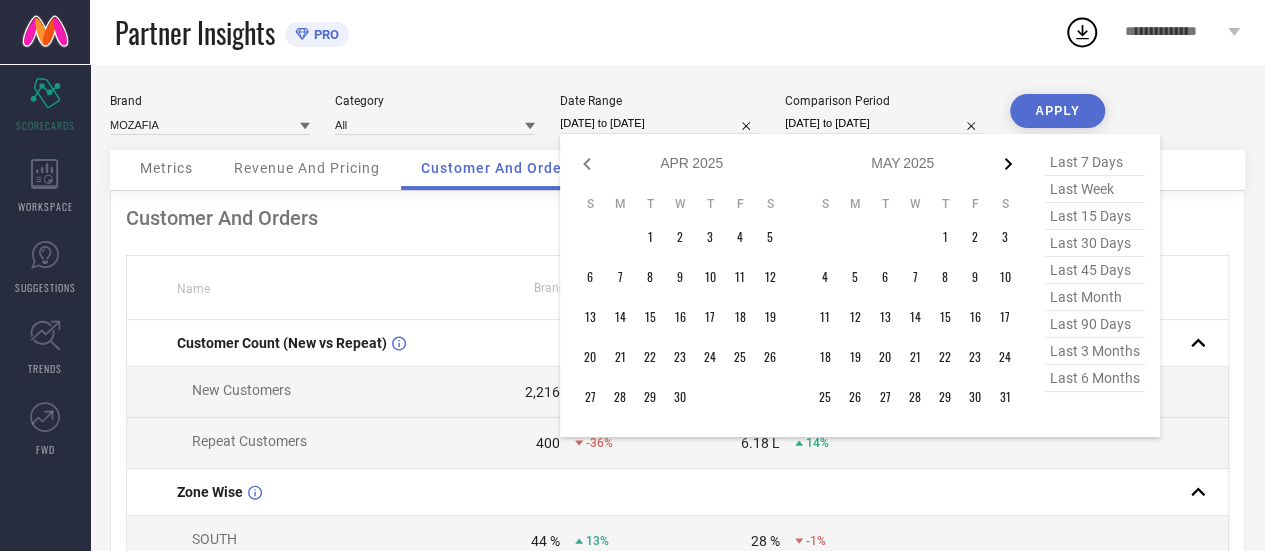 click 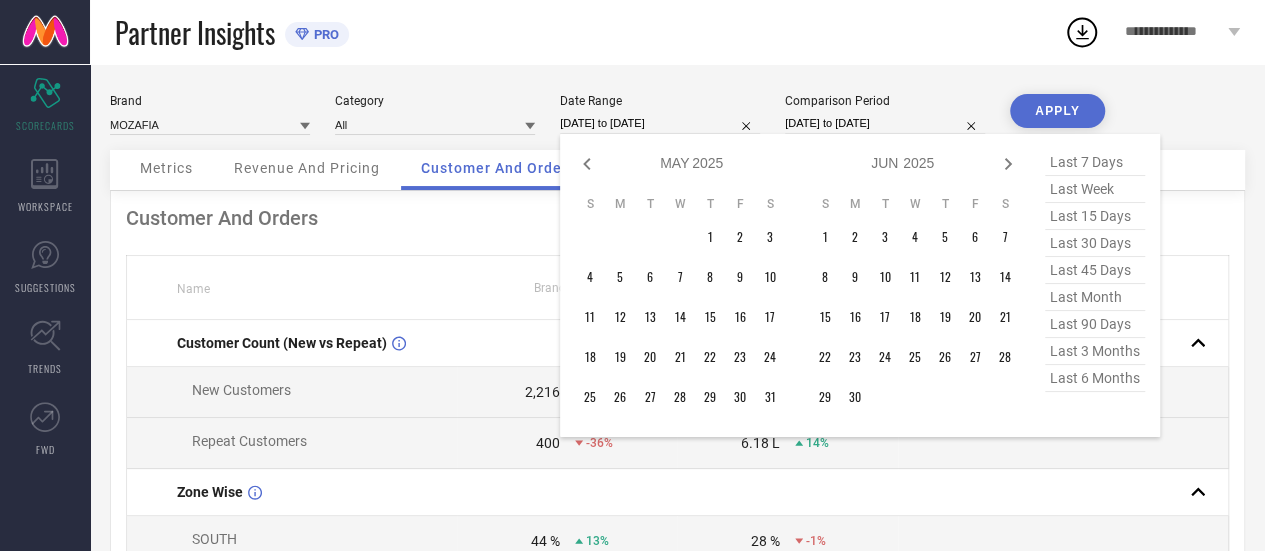 click 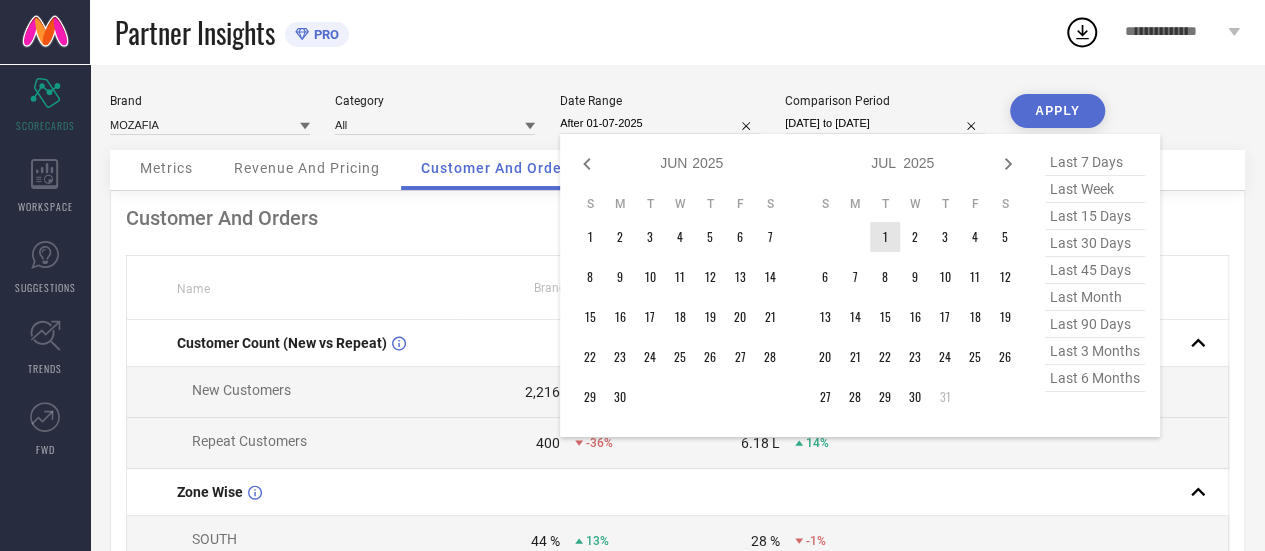 click on "1" at bounding box center (885, 237) 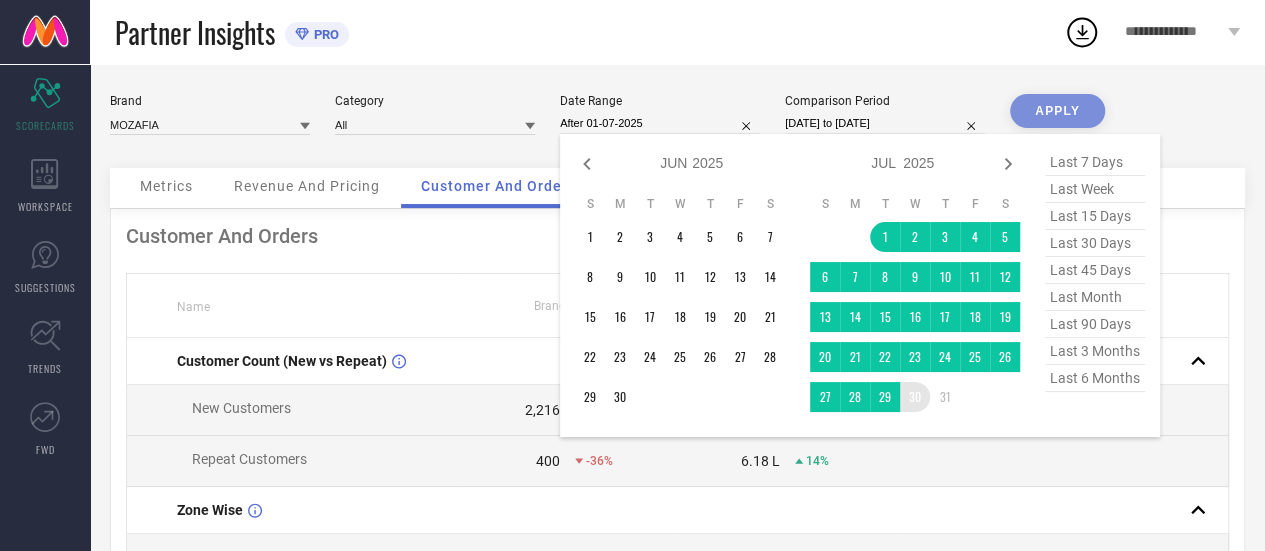 type on "[DATE] to [DATE]" 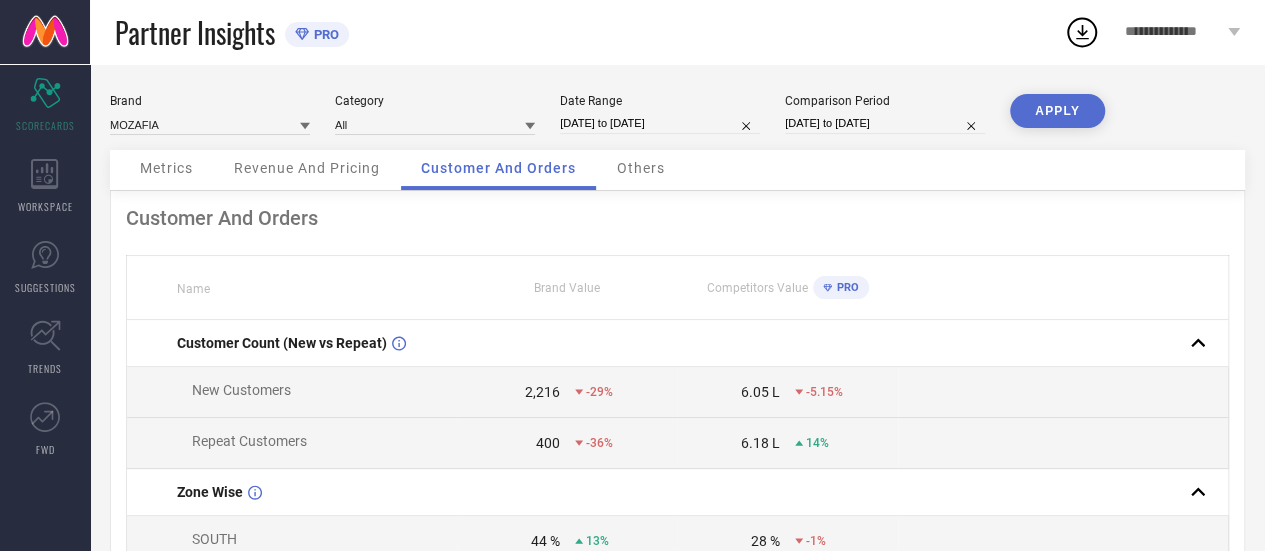 click on "APPLY" at bounding box center (1057, 111) 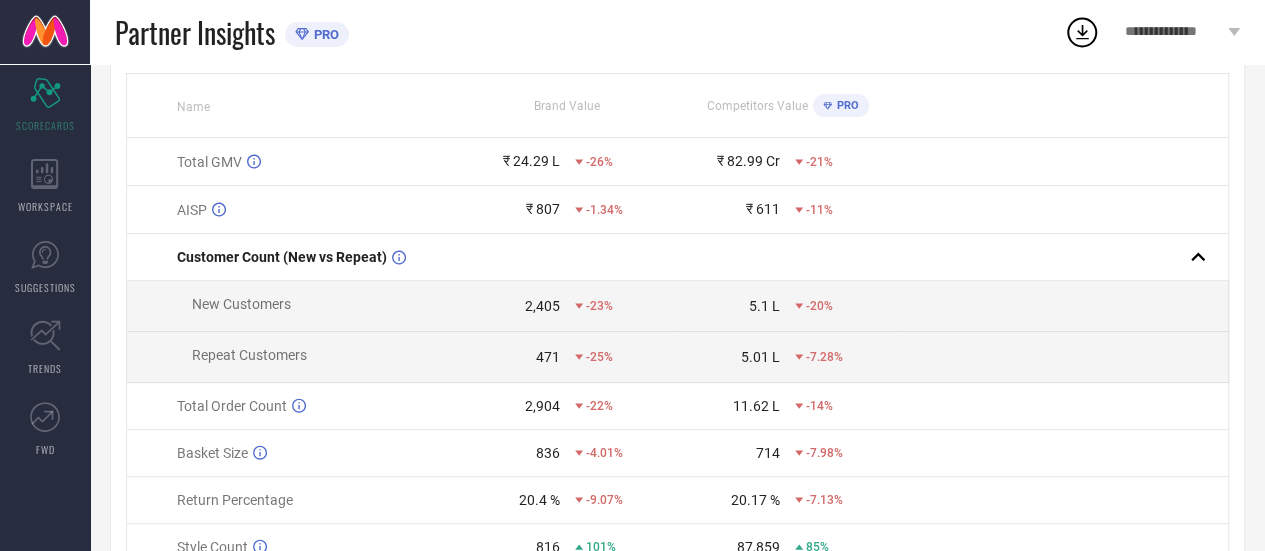 scroll, scrollTop: 184, scrollLeft: 0, axis: vertical 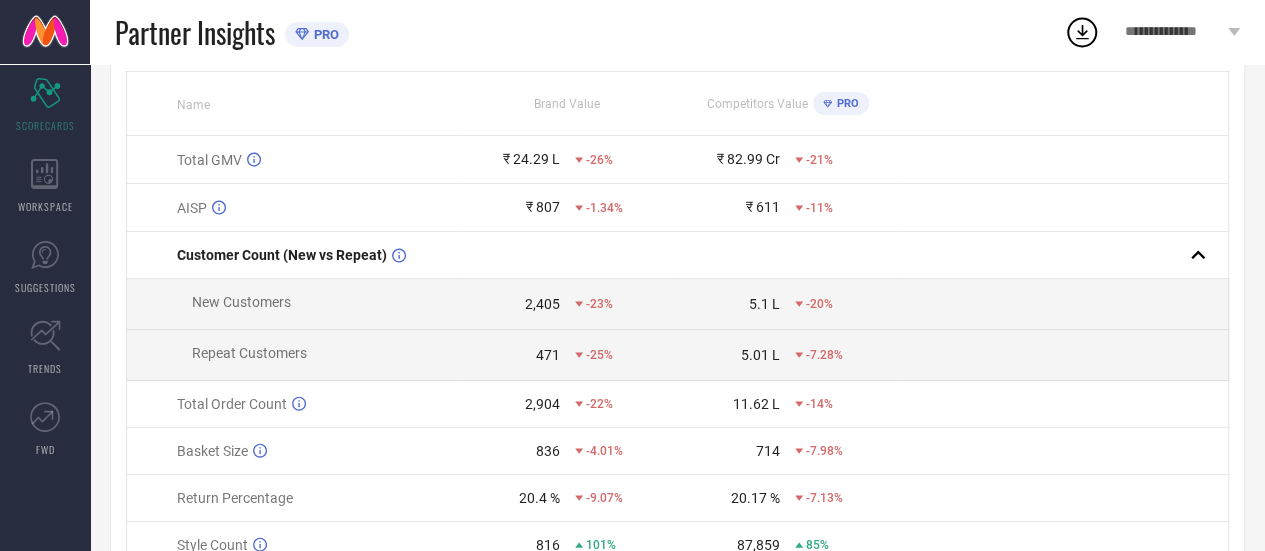 click on "2,405" at bounding box center [542, 304] 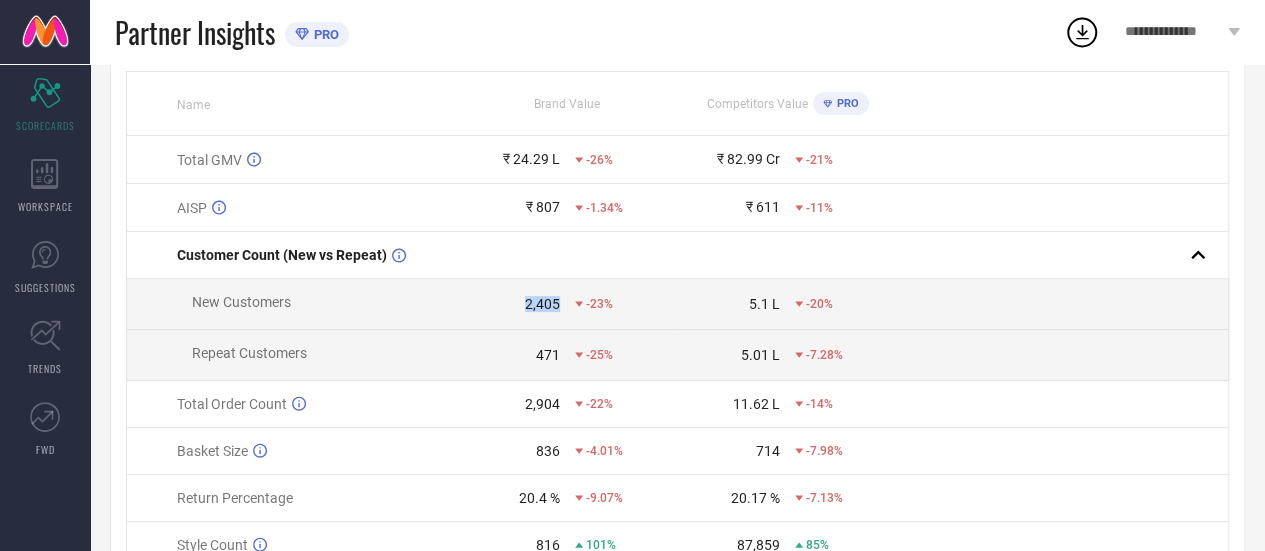 click on "2,405" at bounding box center [542, 304] 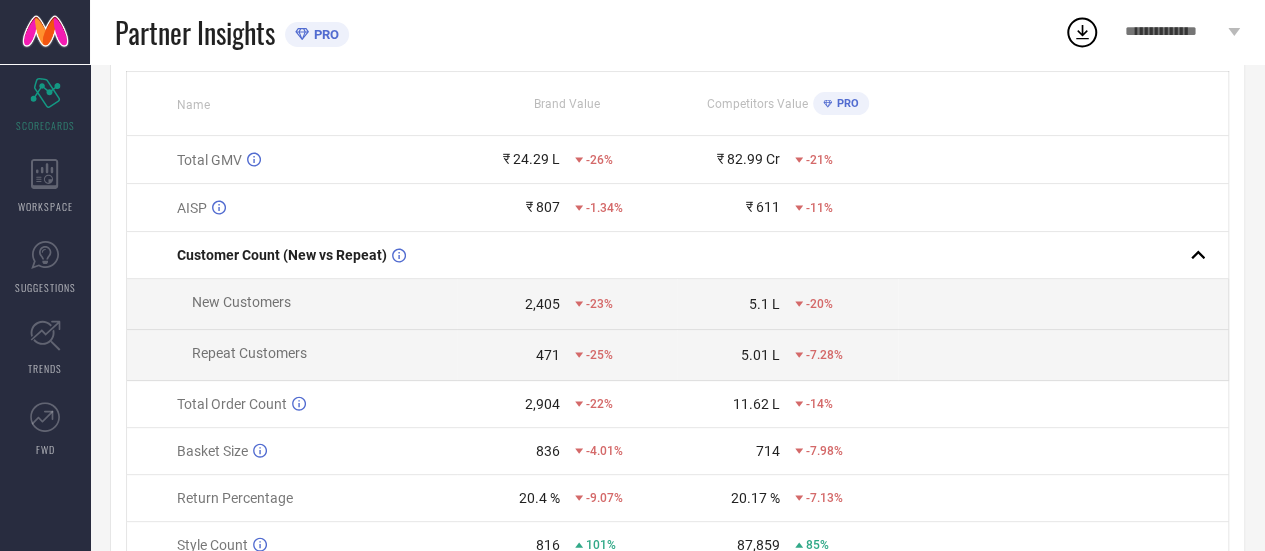 click on "471   -25%" at bounding box center [567, 355] 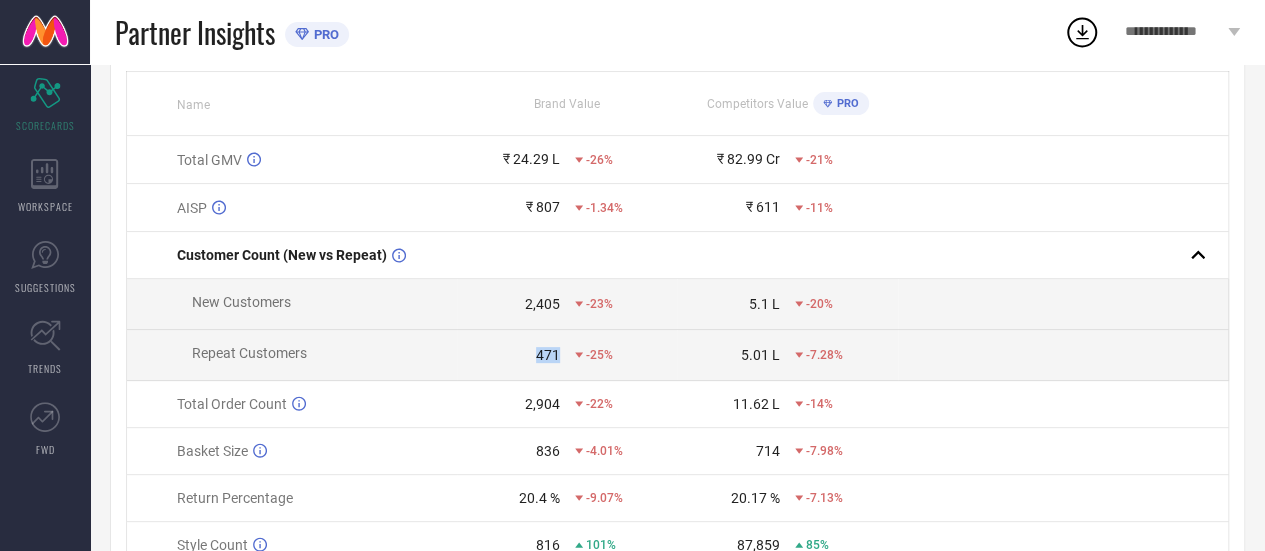 click on "471   -25%" at bounding box center [567, 355] 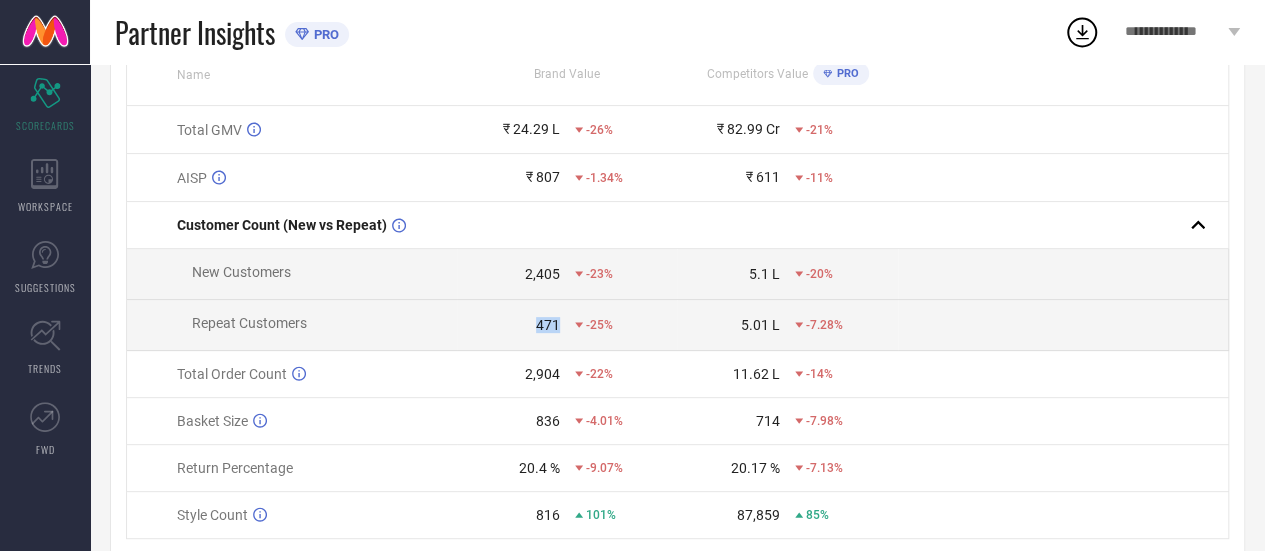 scroll, scrollTop: 285, scrollLeft: 0, axis: vertical 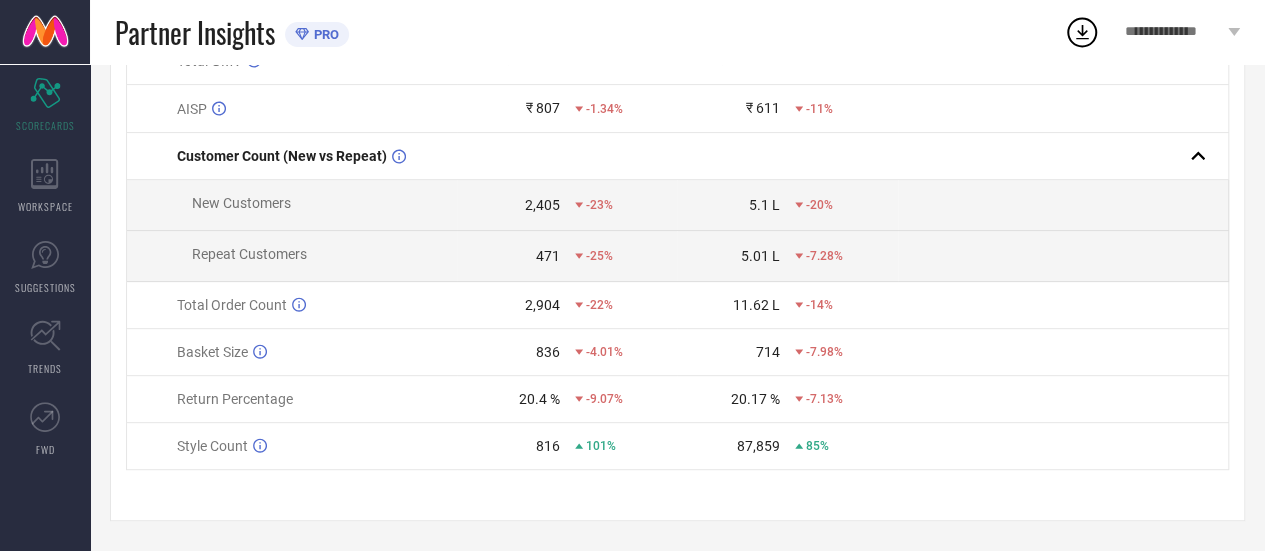 click on "2,904" at bounding box center (542, 305) 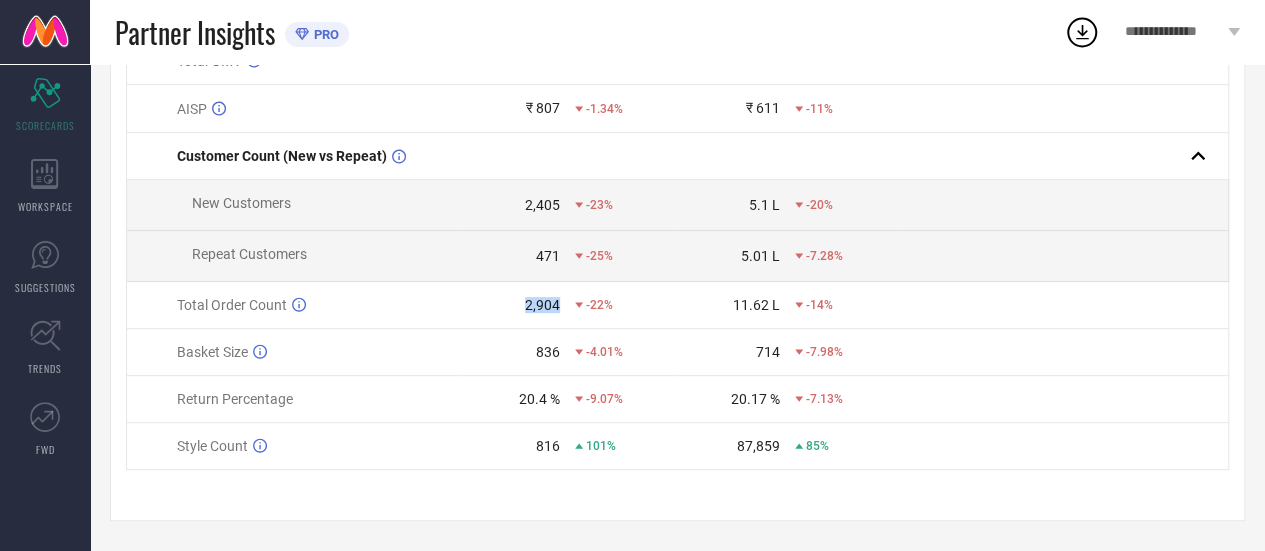 click on "2,904" at bounding box center [542, 305] 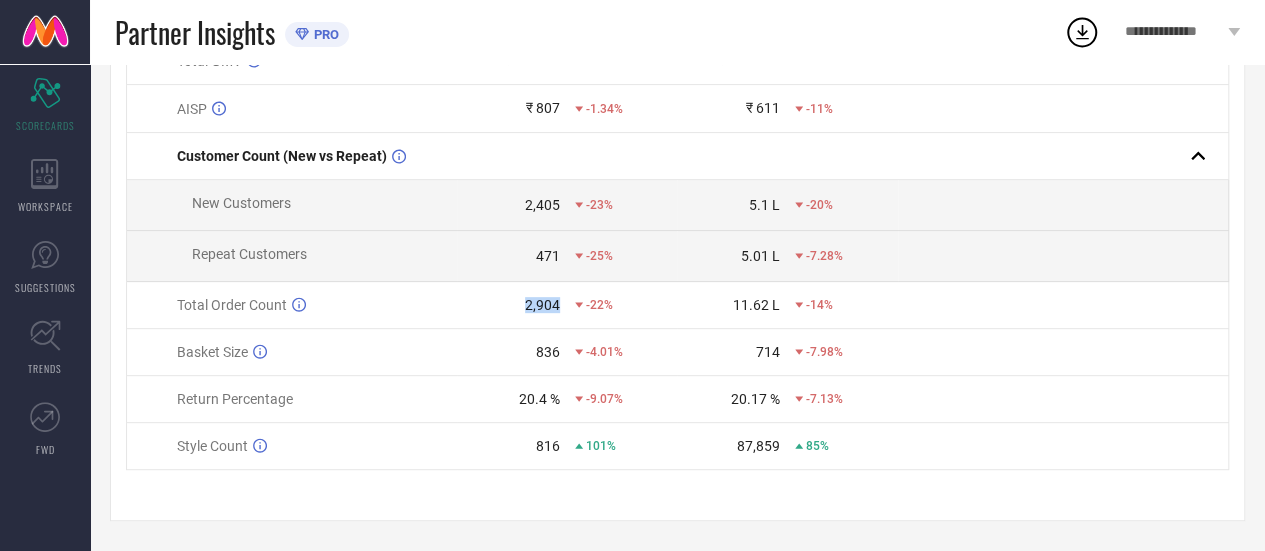 click on "2,904" at bounding box center [542, 305] 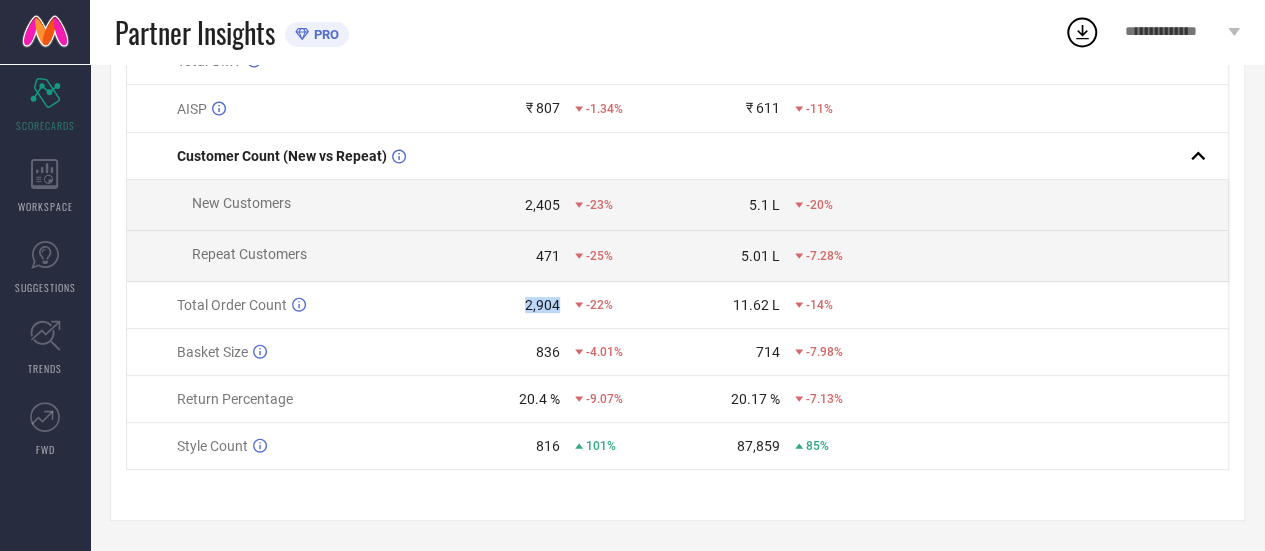 click on "2,904" at bounding box center [542, 305] 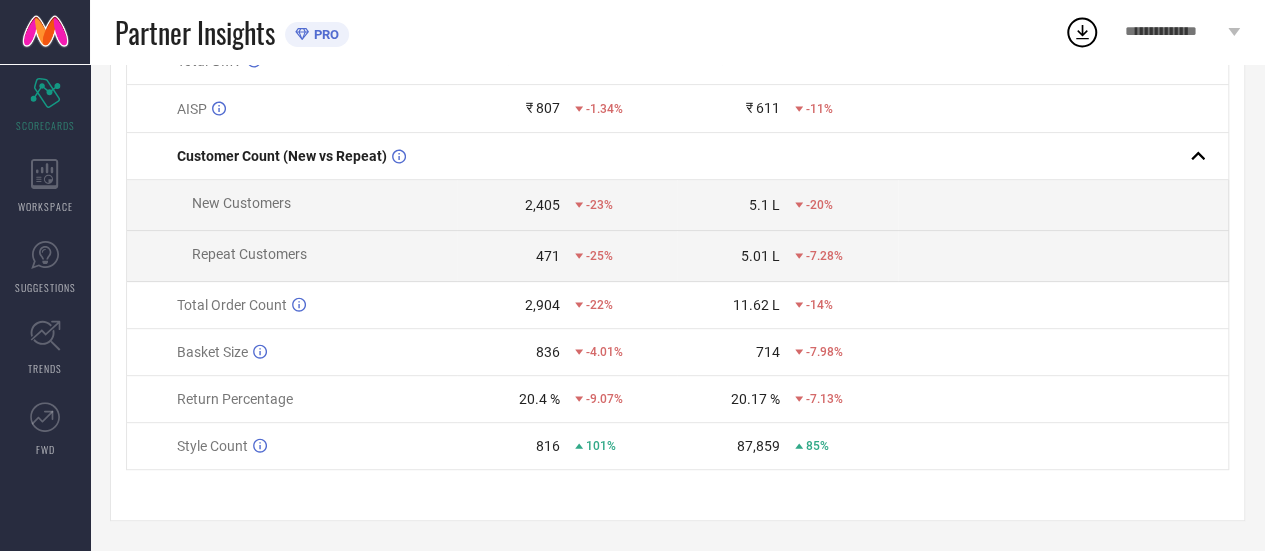 click on "20.4 %" at bounding box center [539, 399] 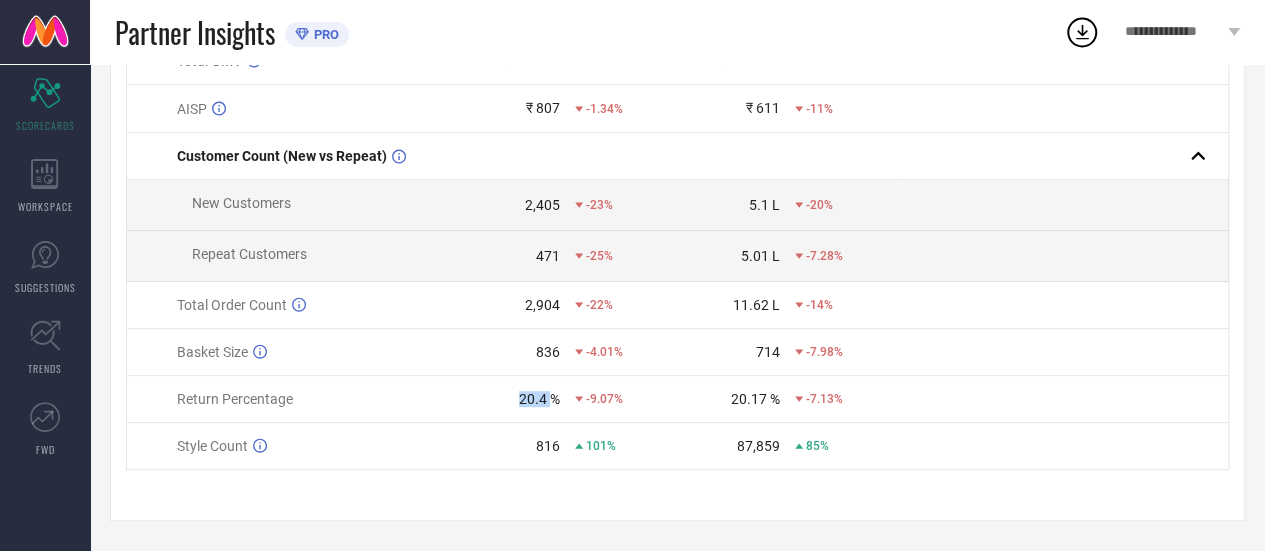 click on "20.4 %" at bounding box center (539, 399) 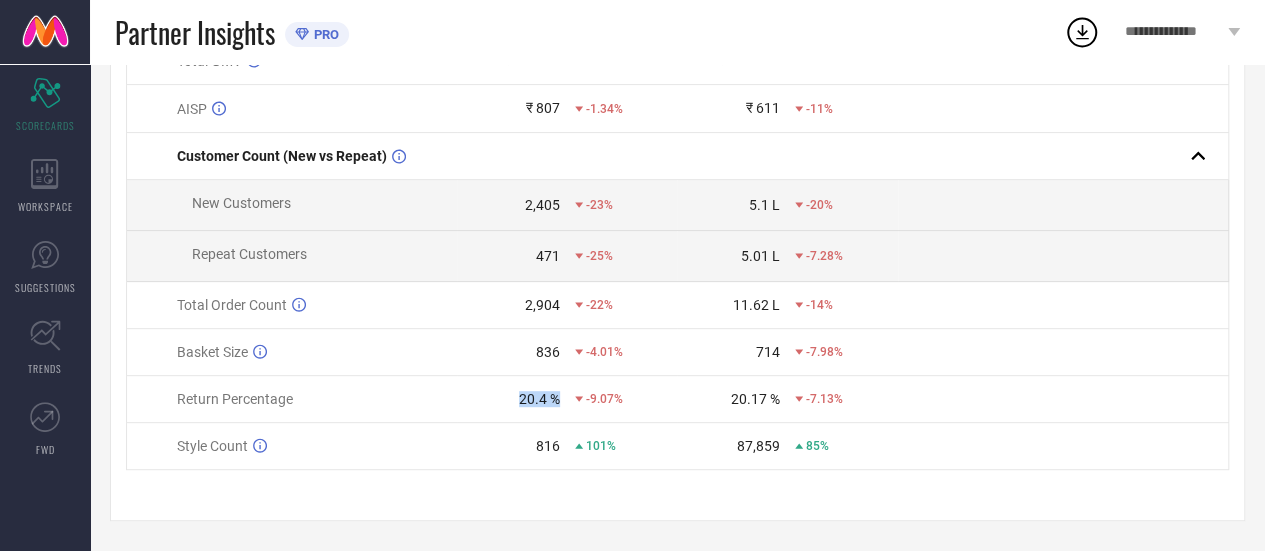 click on "20.4 %" at bounding box center (539, 399) 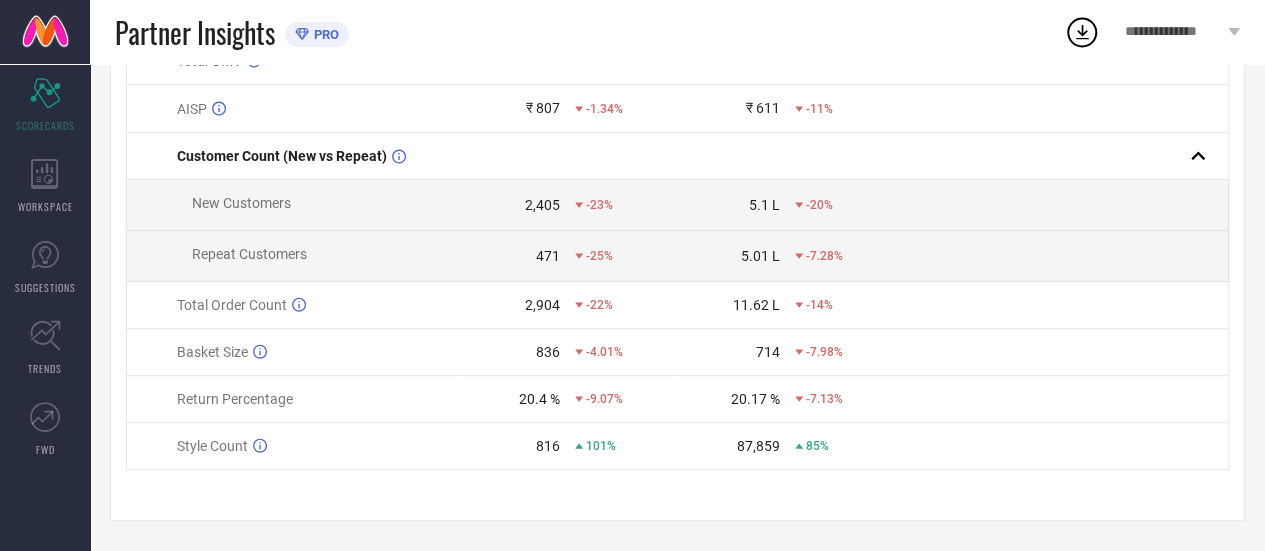 click on "2,904" at bounding box center [542, 305] 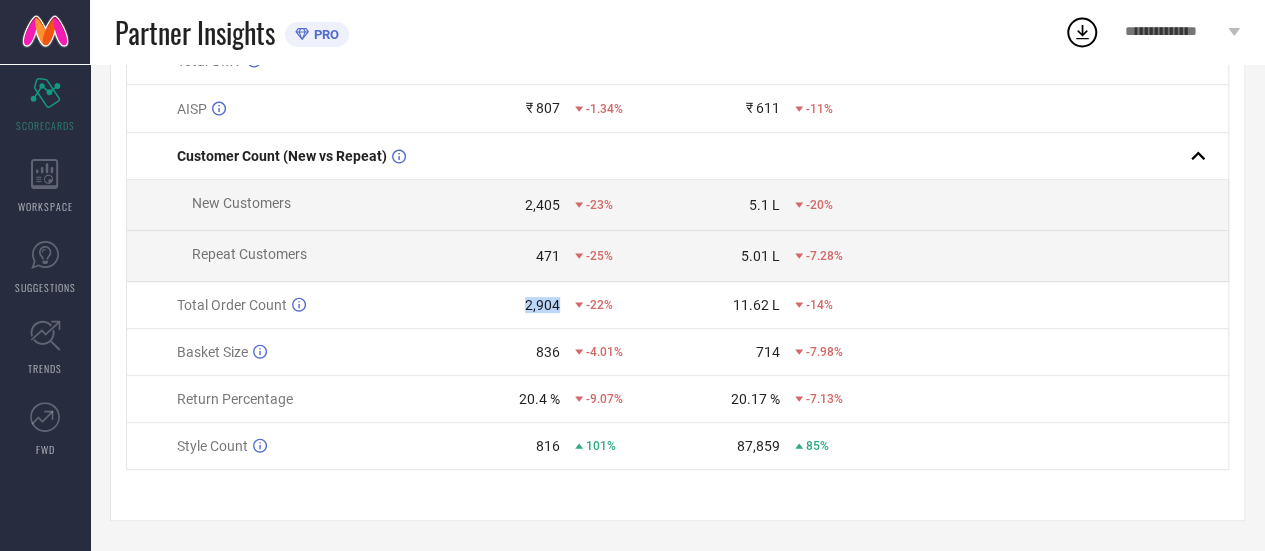 click on "2,904" at bounding box center [542, 305] 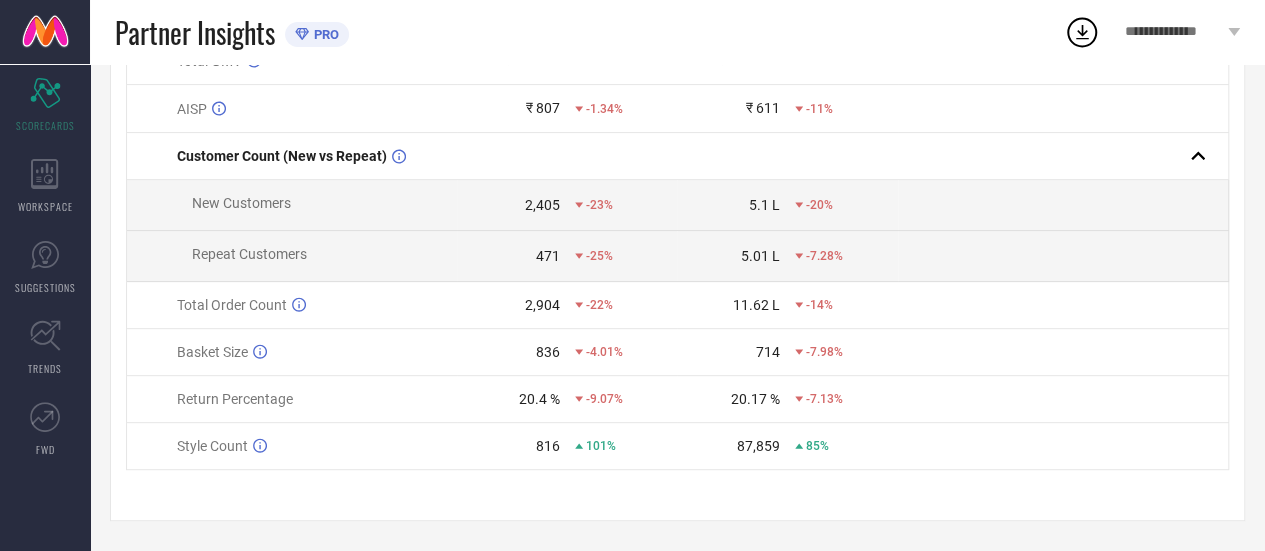 click on "Total Order Count" at bounding box center [232, 305] 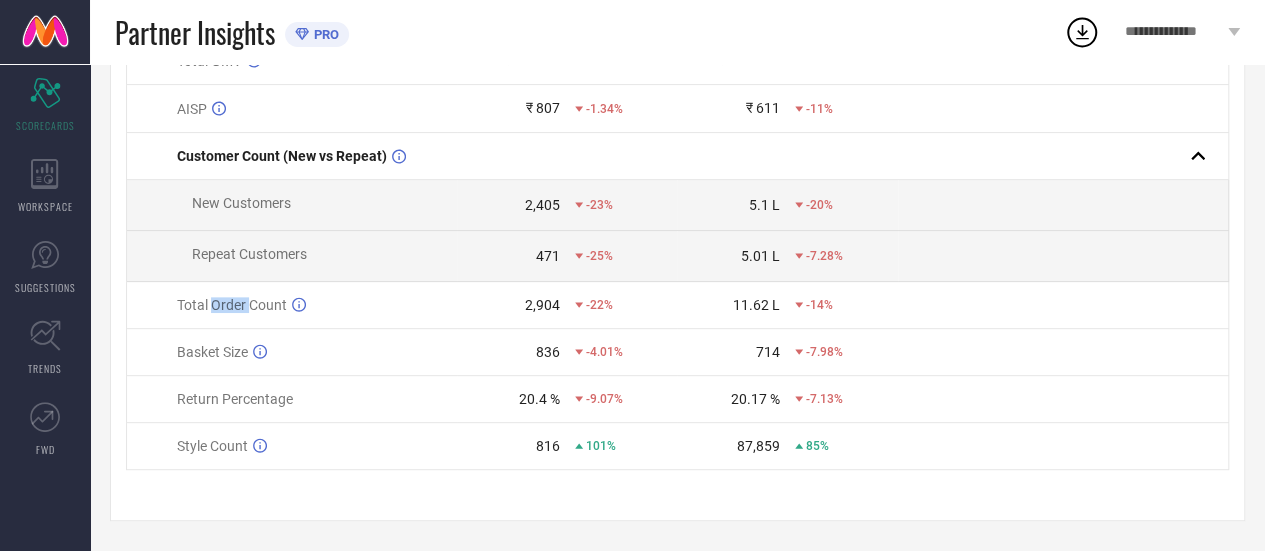 click on "Total Order Count" at bounding box center (232, 305) 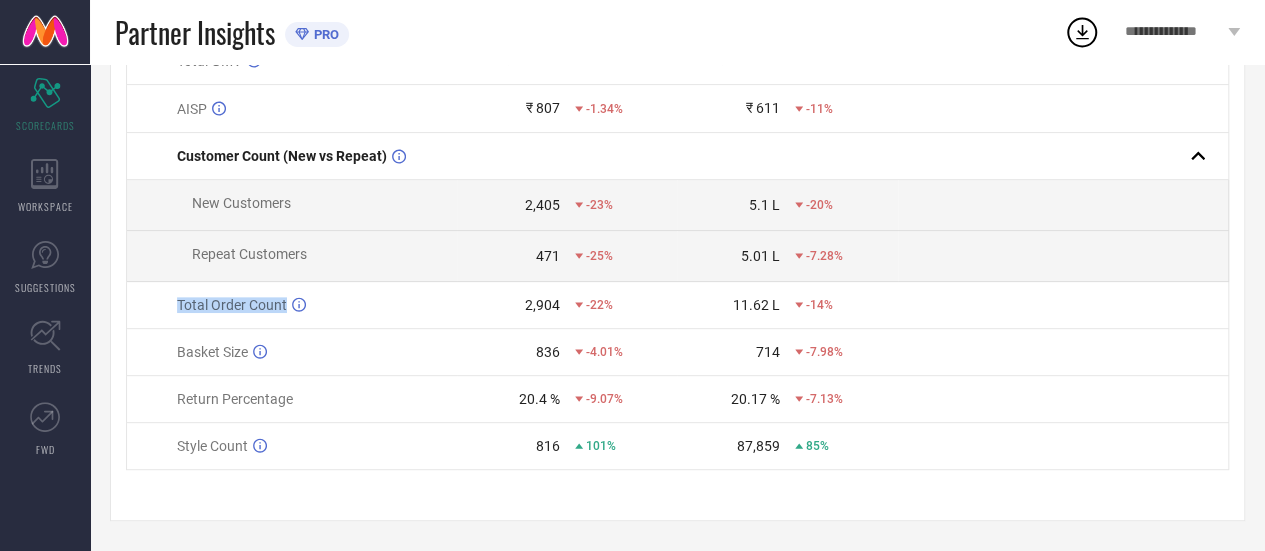 click on "Total Order Count" at bounding box center [232, 305] 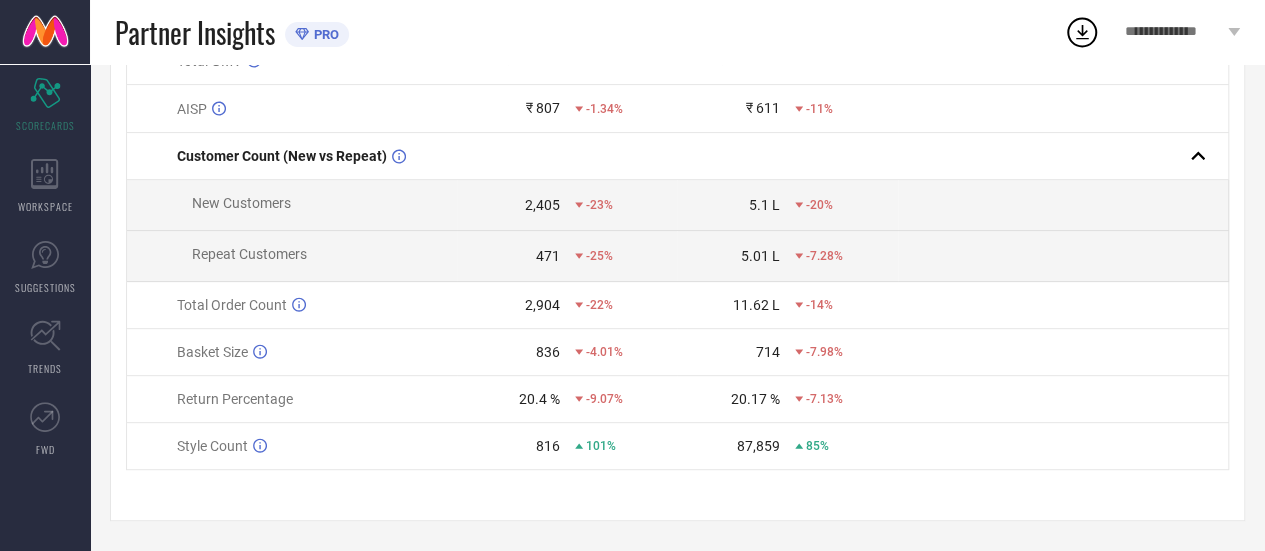 click on "New Customers" at bounding box center (241, 203) 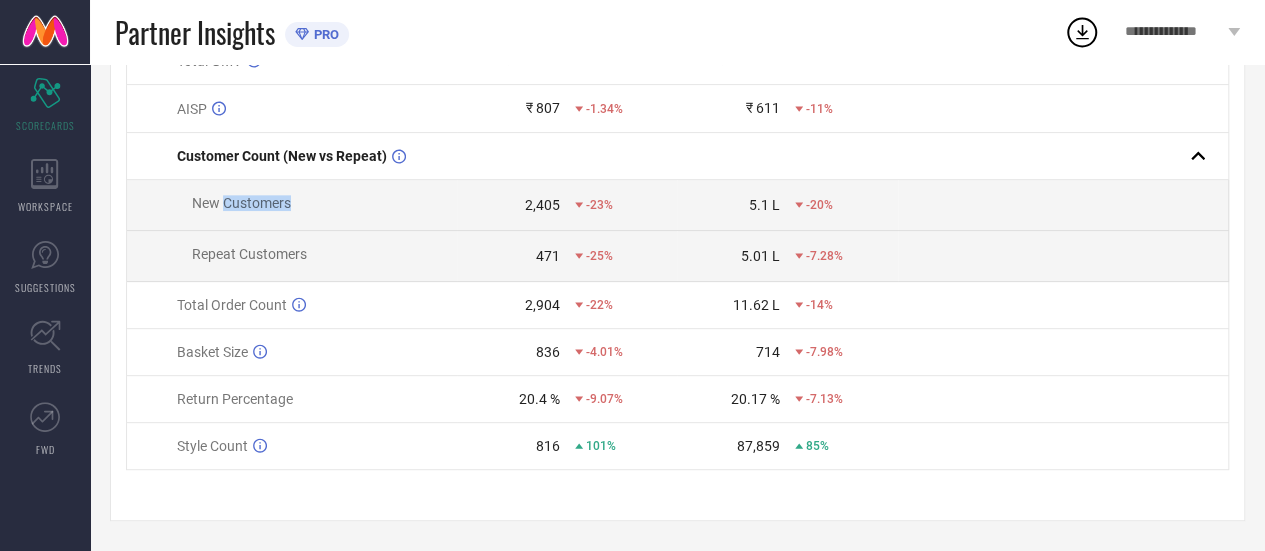 click on "New Customers" at bounding box center (241, 203) 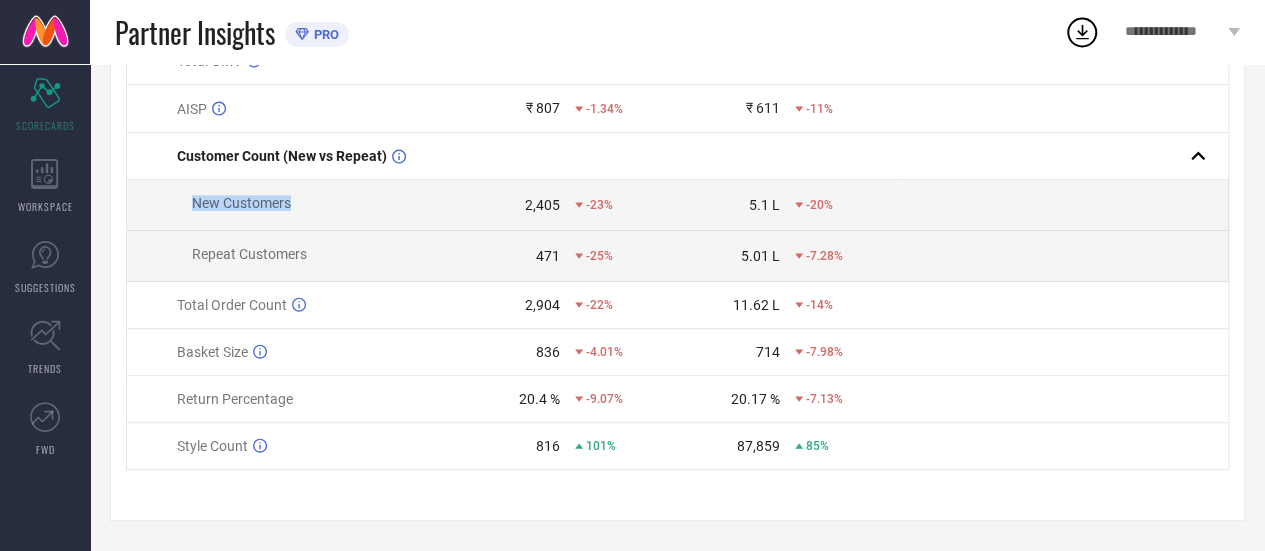 click on "New Customers" at bounding box center [241, 203] 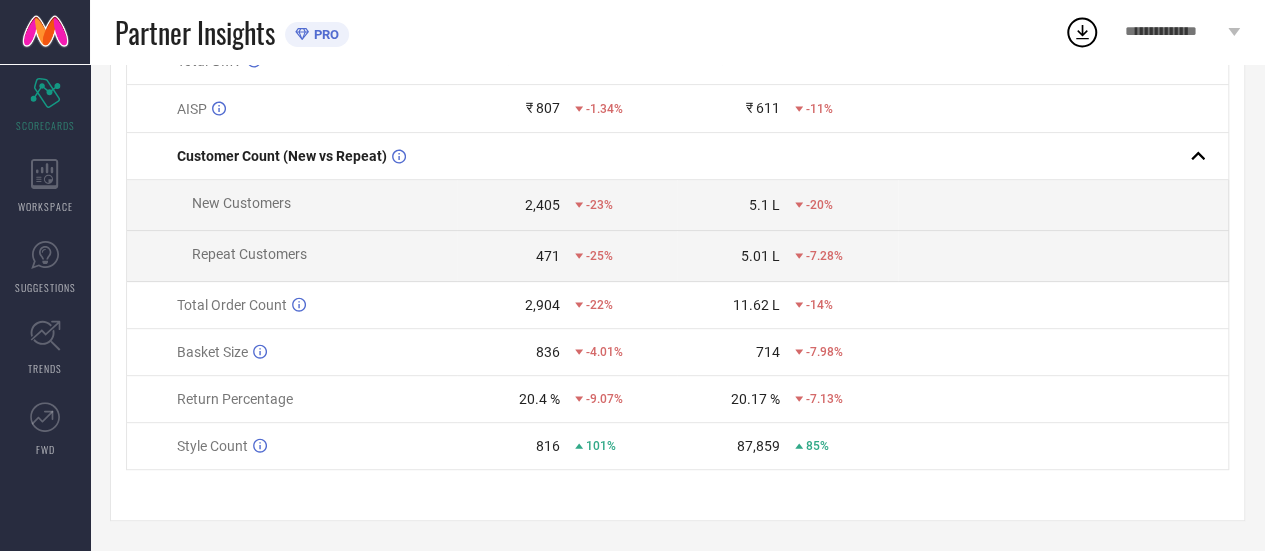 click on "Repeat Customers" at bounding box center [249, 254] 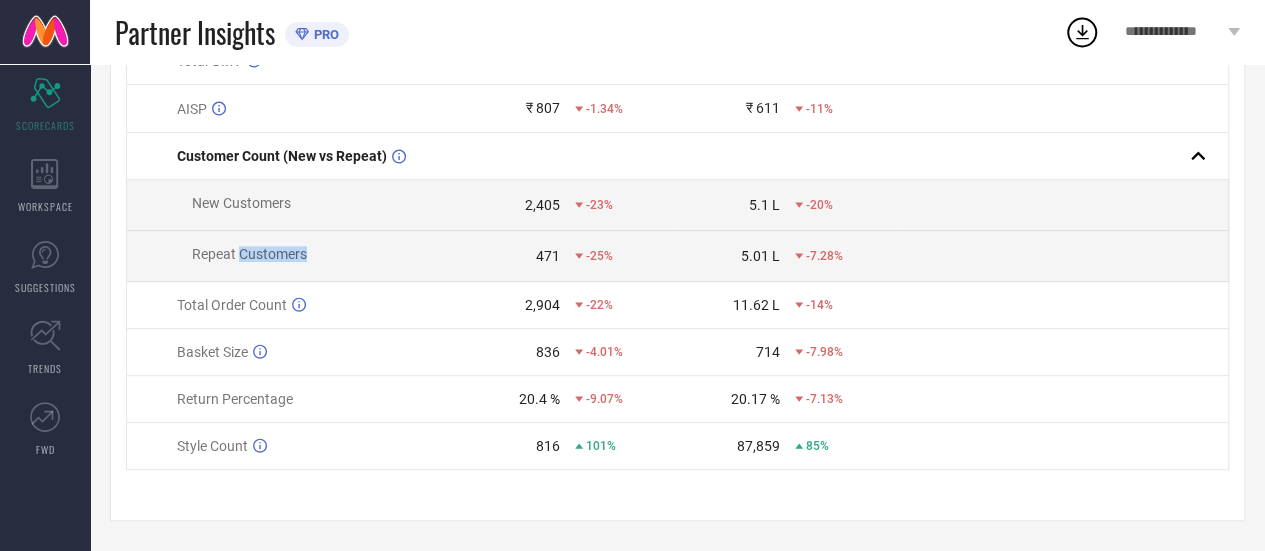 click on "Repeat Customers" at bounding box center [249, 254] 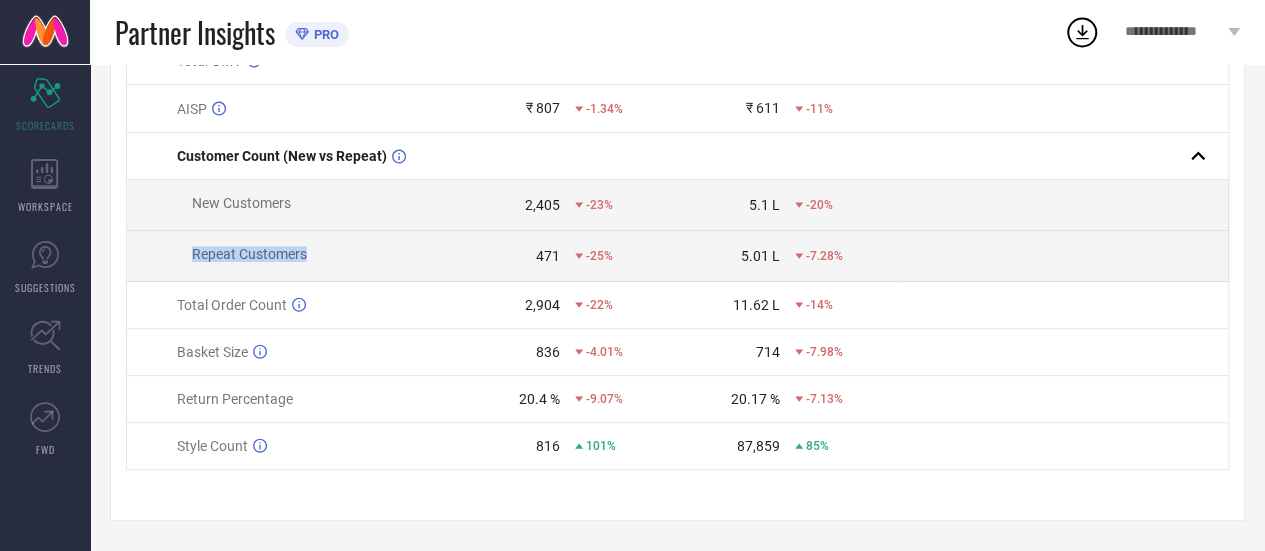 click on "Repeat Customers" at bounding box center [249, 254] 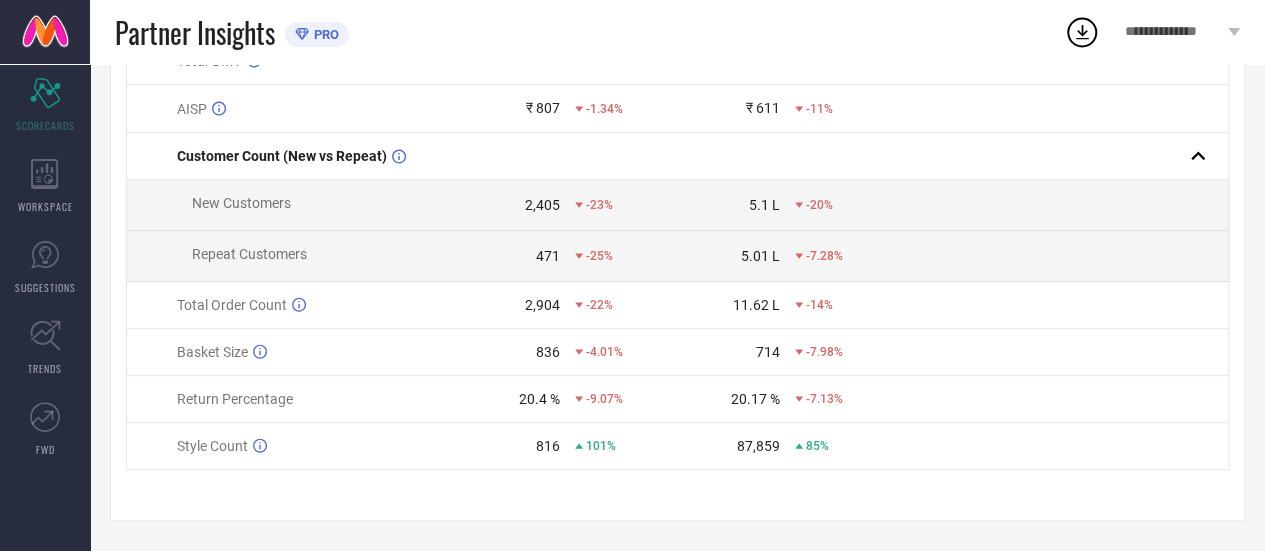 click on "-23%" at bounding box center (626, 205) 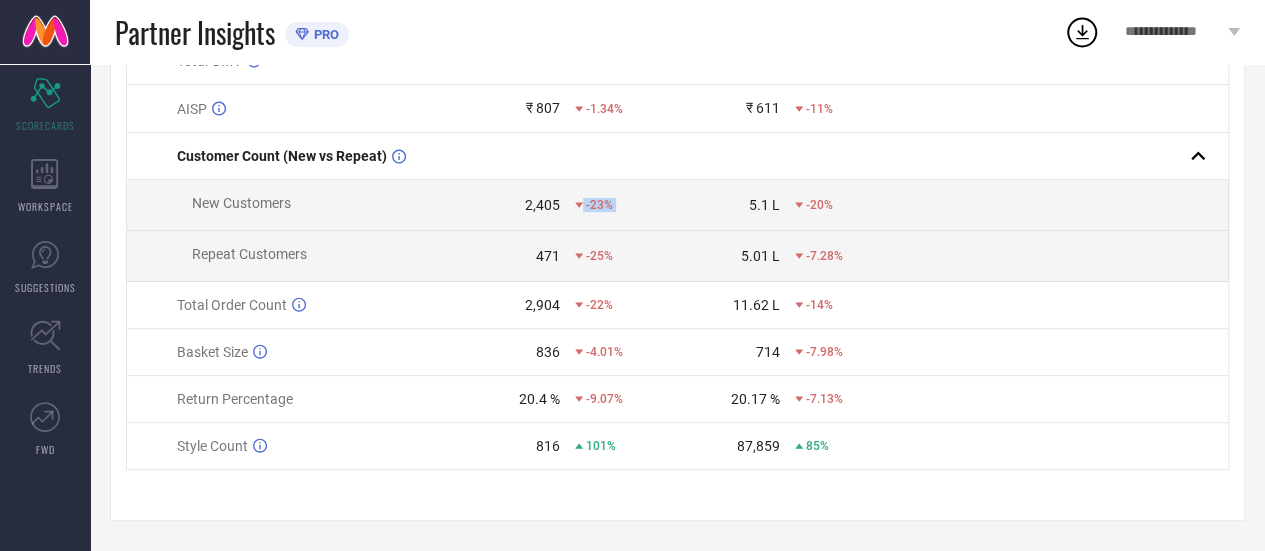 click on "-23%" at bounding box center [626, 205] 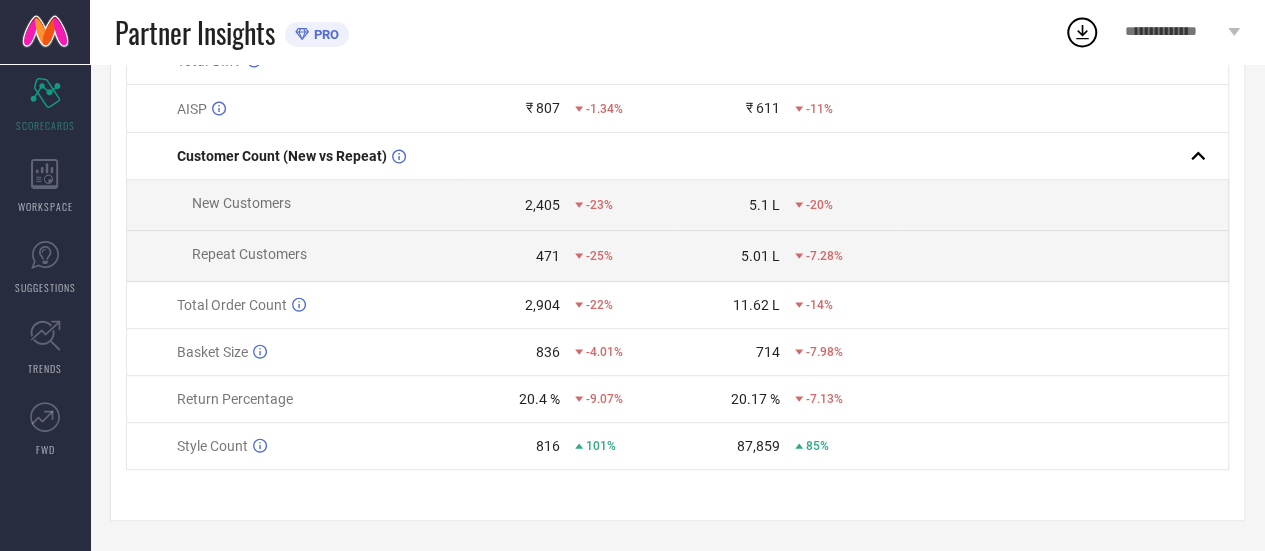 click on "816" at bounding box center (548, 446) 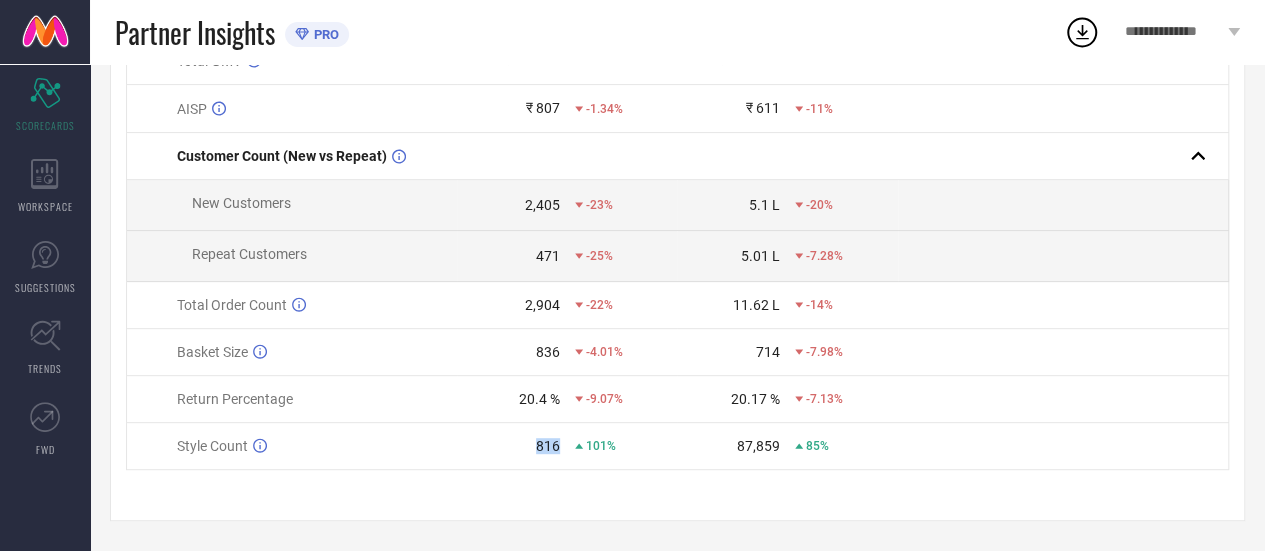 click on "816" at bounding box center (548, 446) 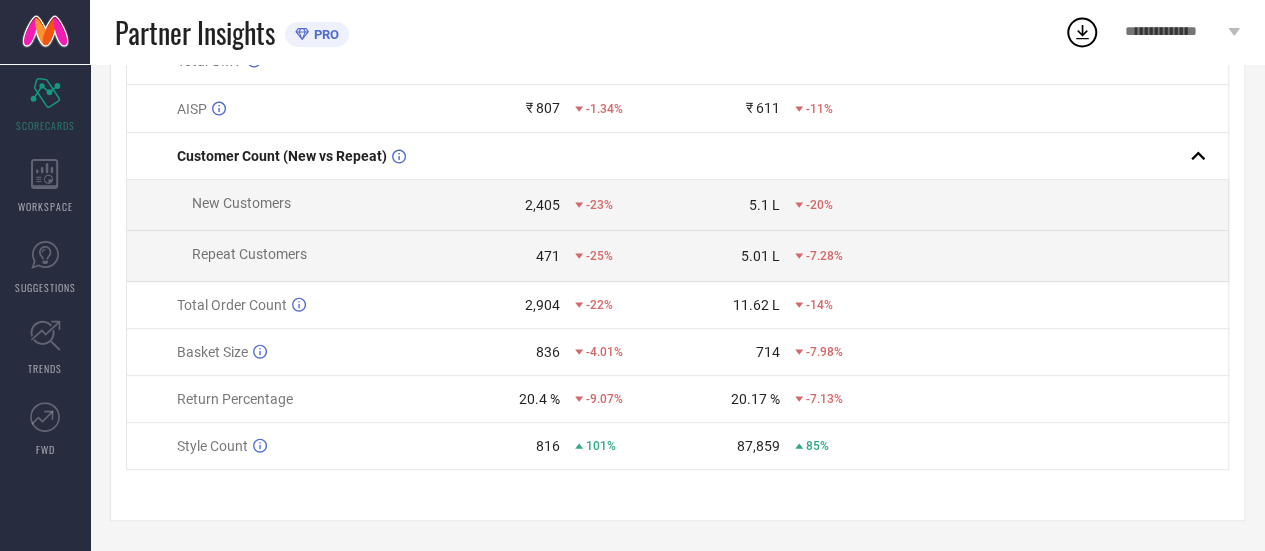 click on "Return Percentage" at bounding box center [235, 399] 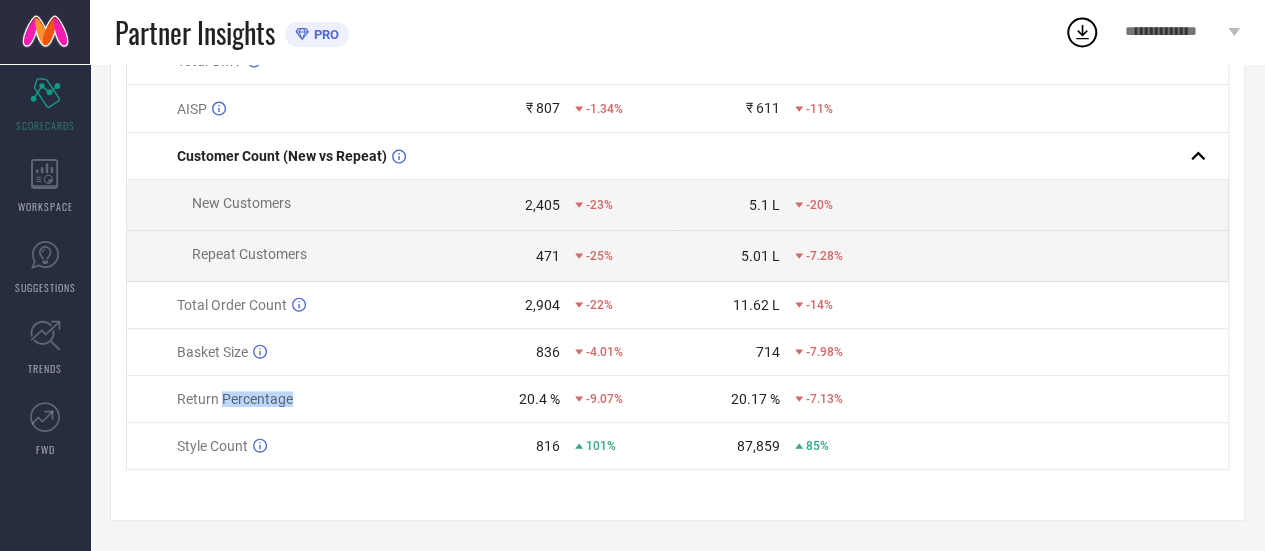 click on "Return Percentage" at bounding box center [235, 399] 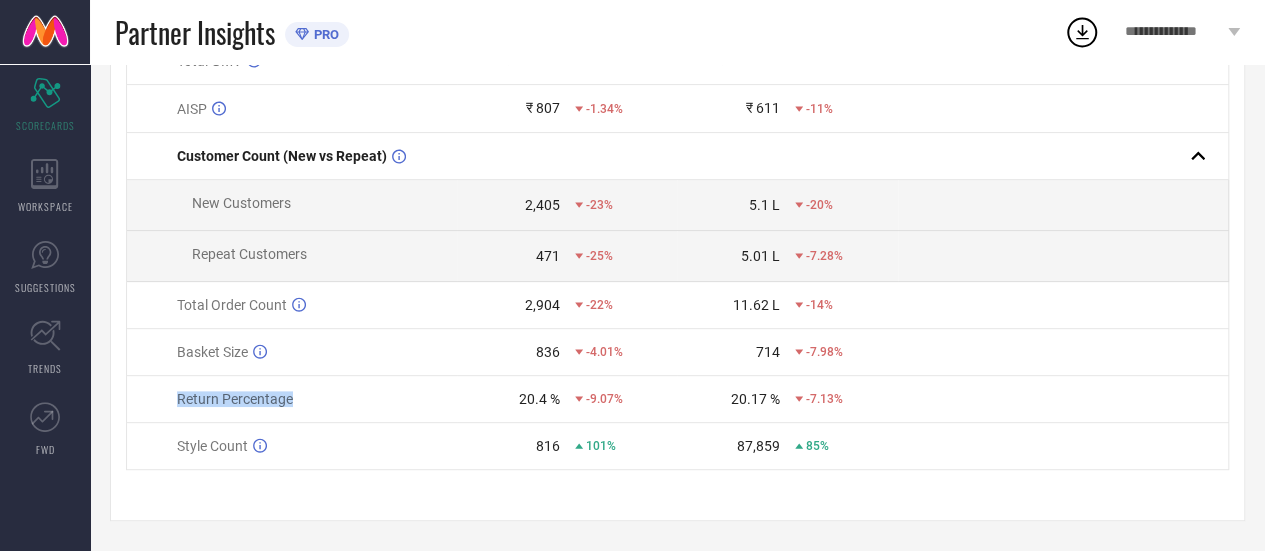 click on "Return Percentage" at bounding box center [235, 399] 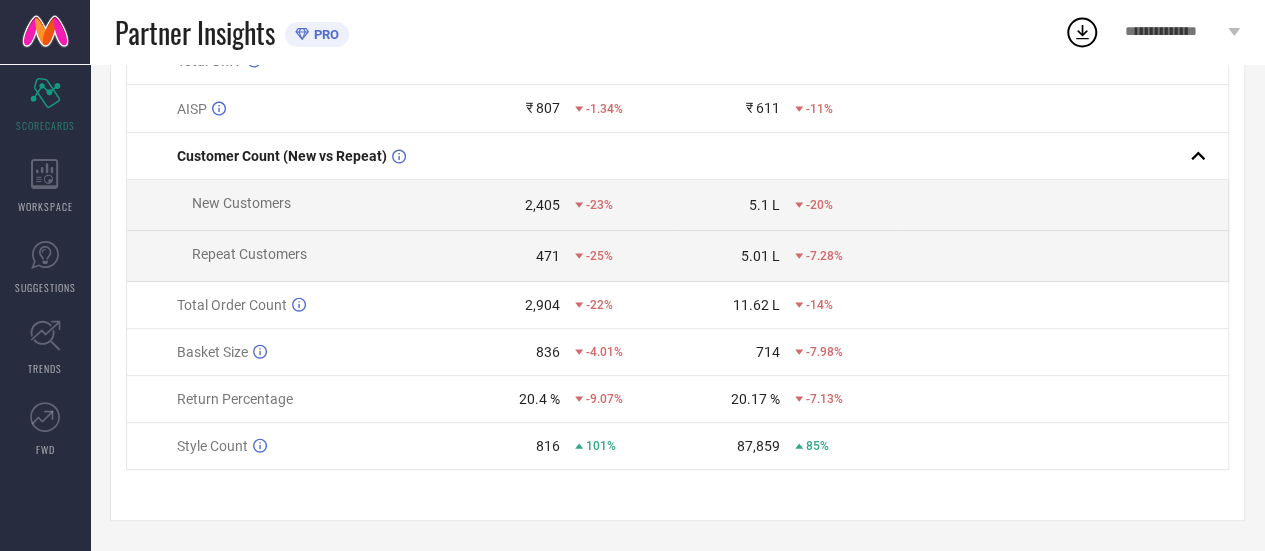 click on "20.4 %" at bounding box center (539, 399) 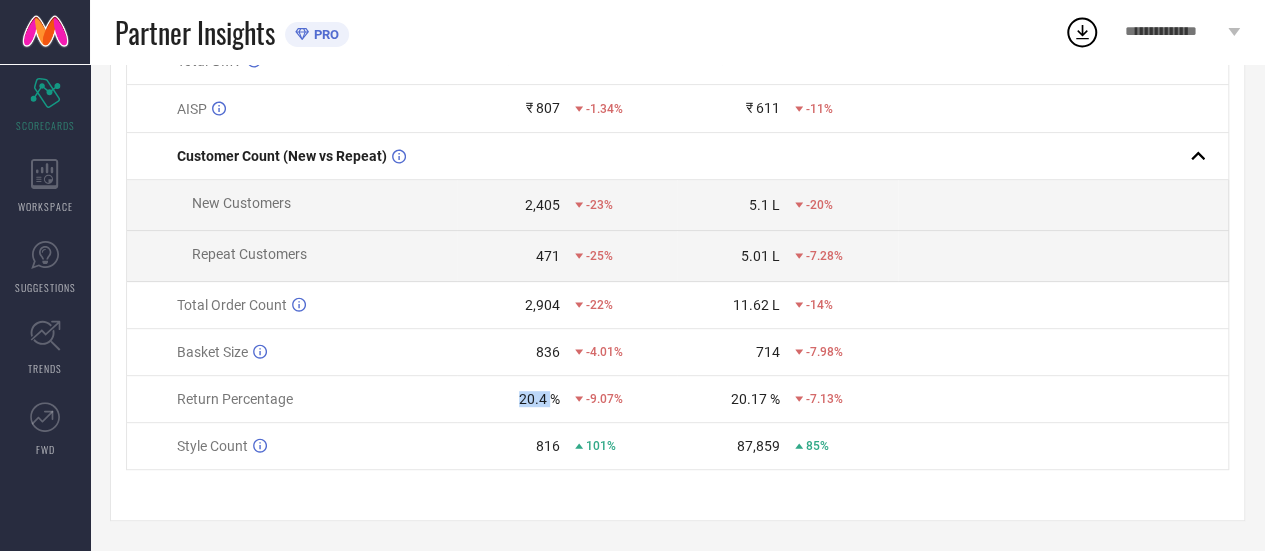 click on "20.4 %" at bounding box center (539, 399) 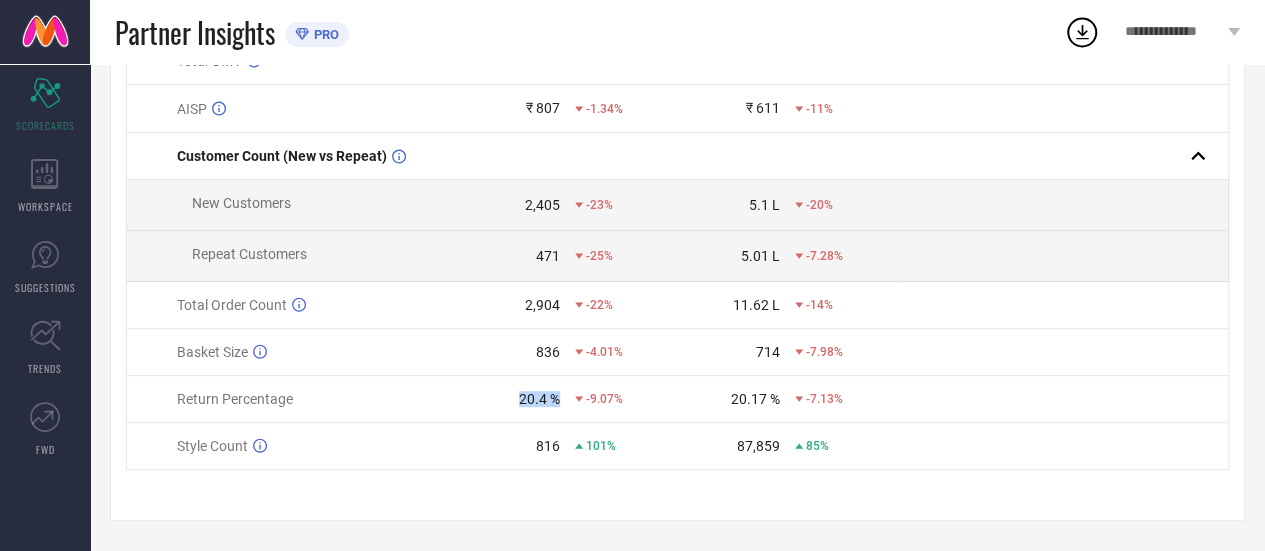 click on "20.4 %" at bounding box center [539, 399] 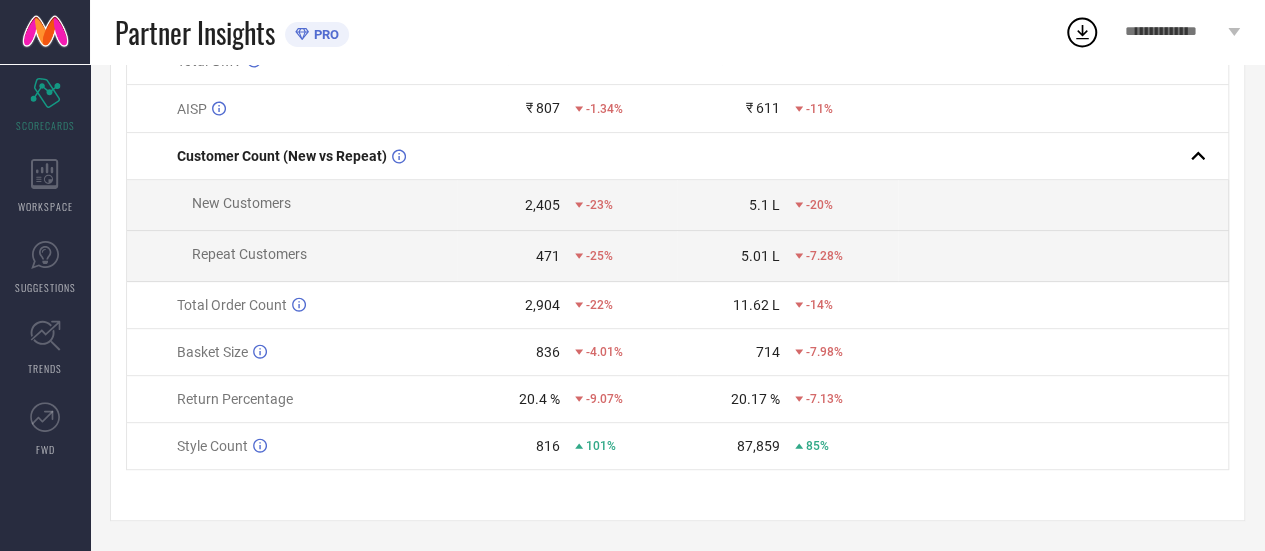 click on "Basket Size" at bounding box center [212, 352] 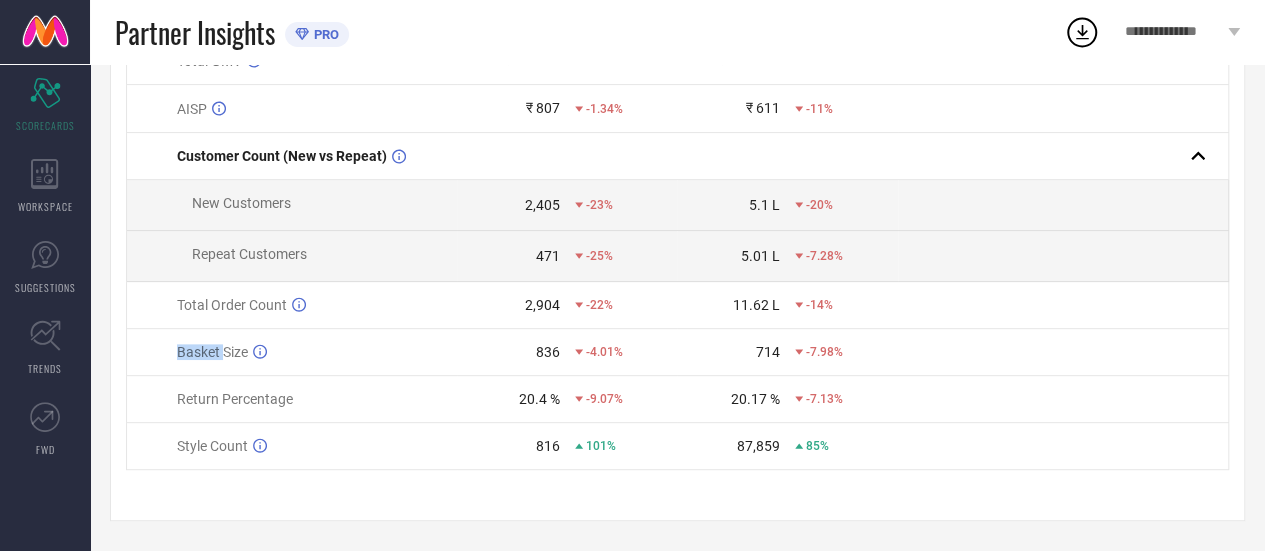 click on "Basket Size" at bounding box center (212, 352) 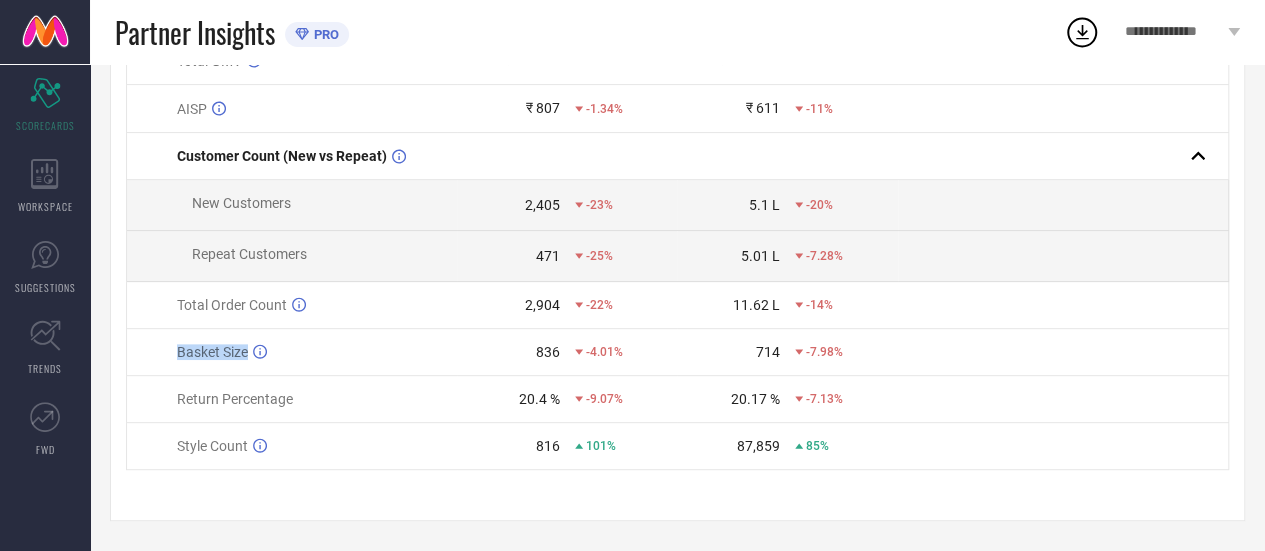 click on "Basket Size" at bounding box center [212, 352] 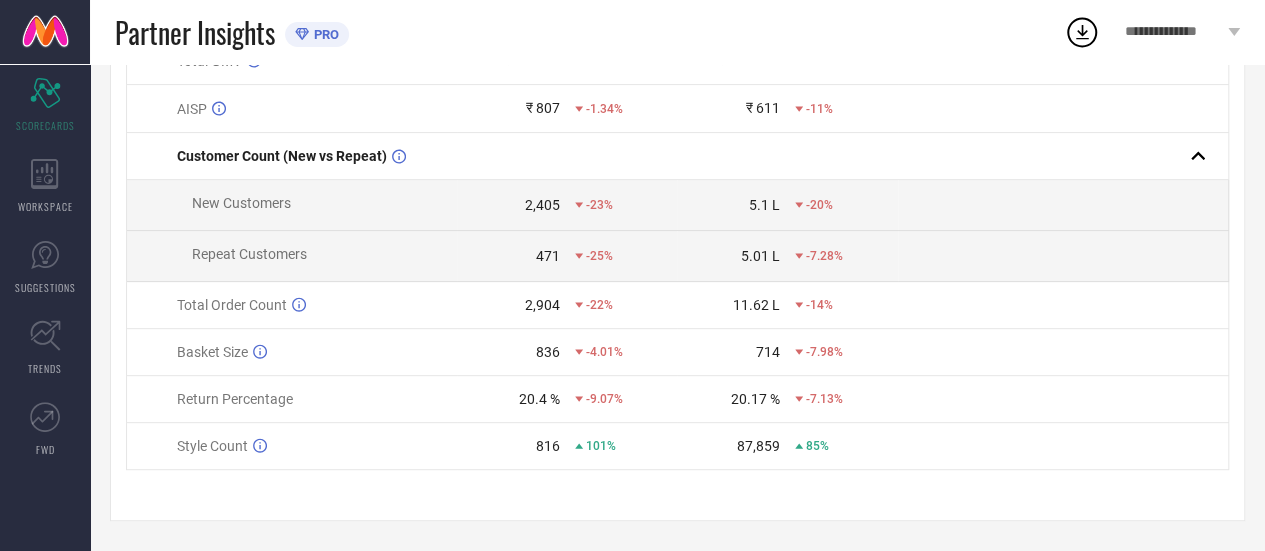 click on "-4.01%" at bounding box center (626, 352) 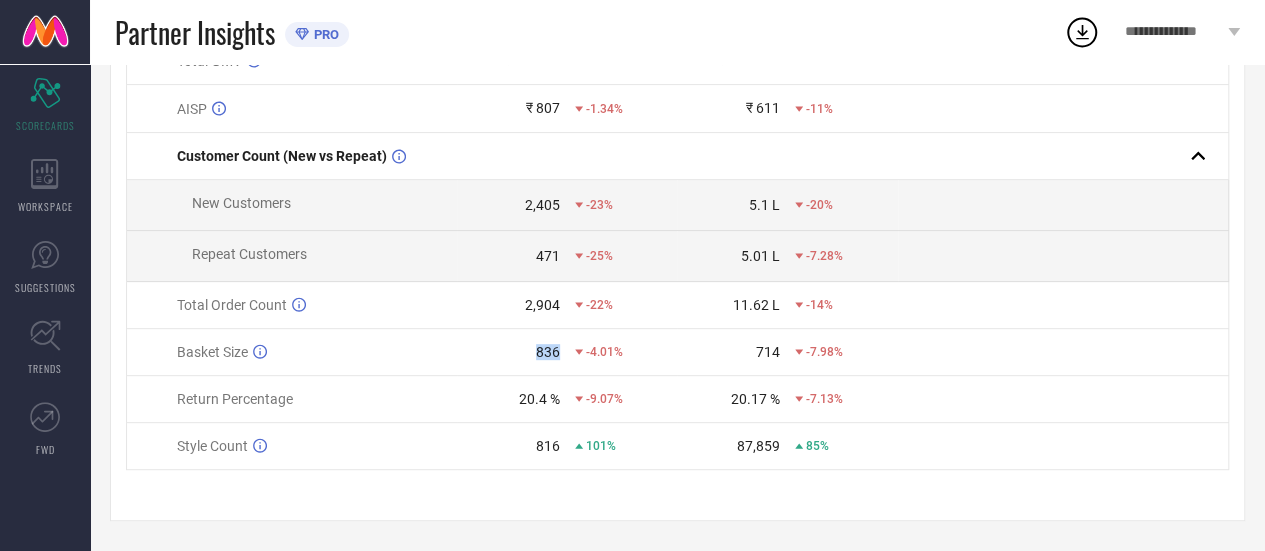 click on "836" at bounding box center [509, 352] 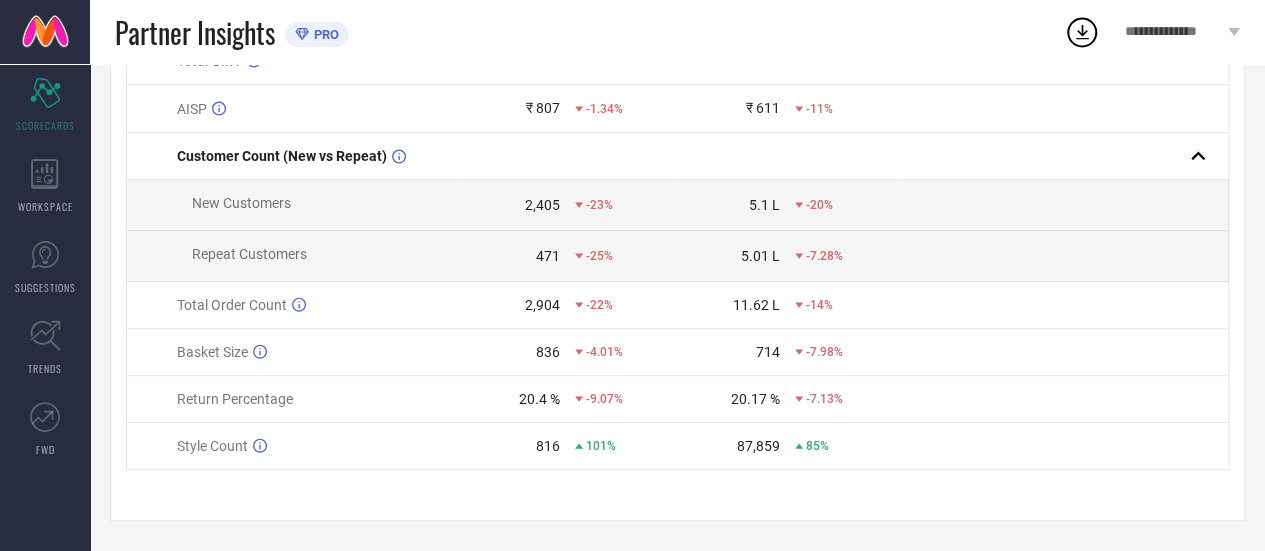 click on "714   -7.98%" at bounding box center [787, 352] 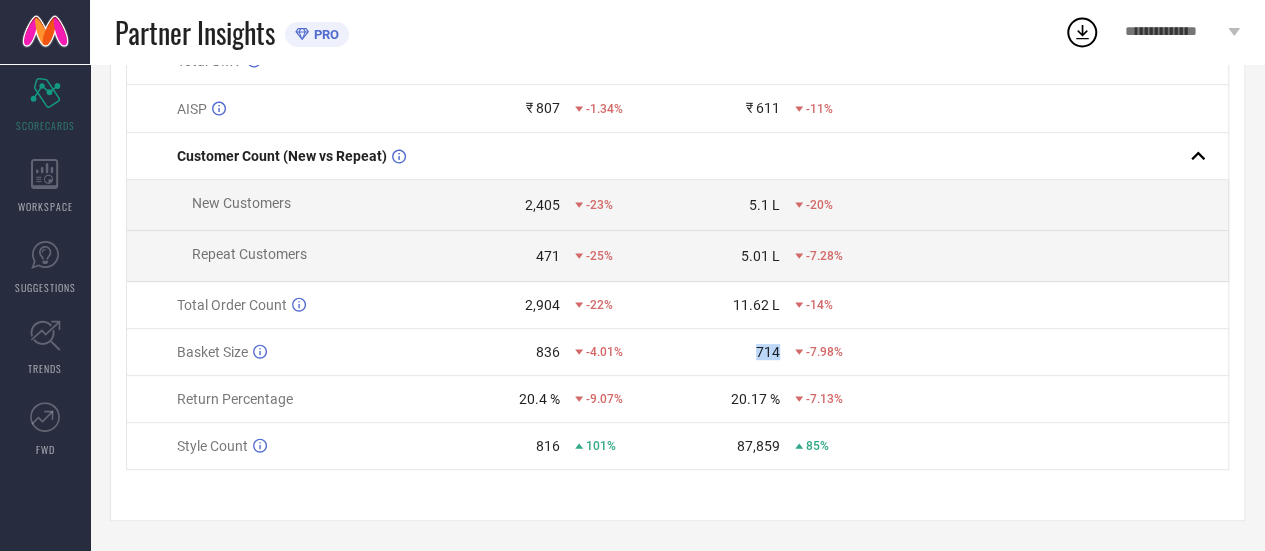 click on "714   -7.98%" at bounding box center [787, 352] 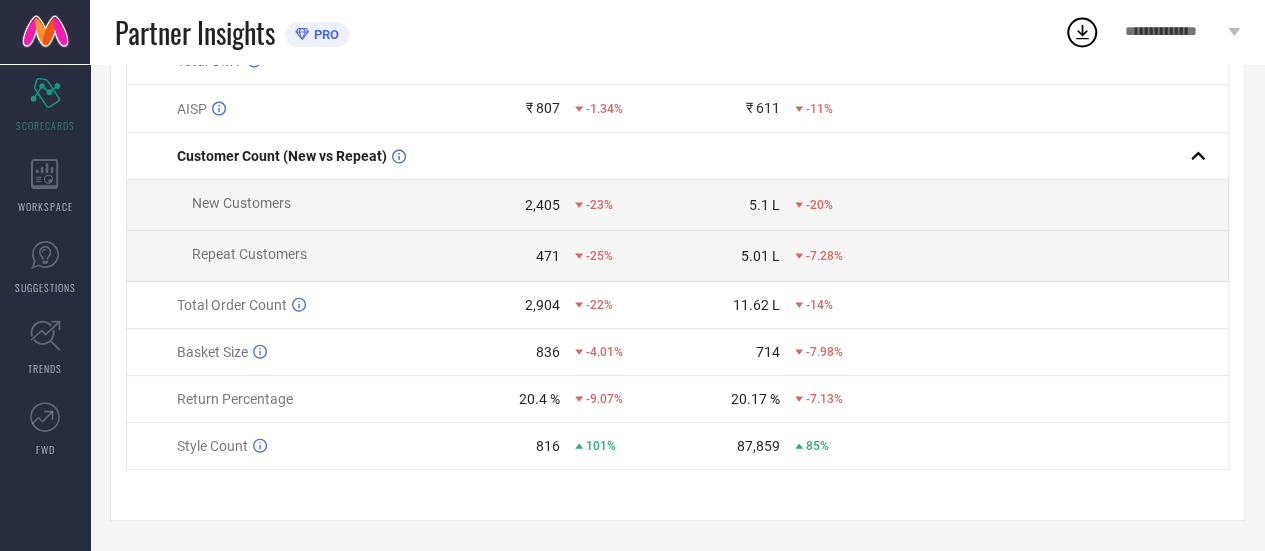 click on "836" at bounding box center (548, 352) 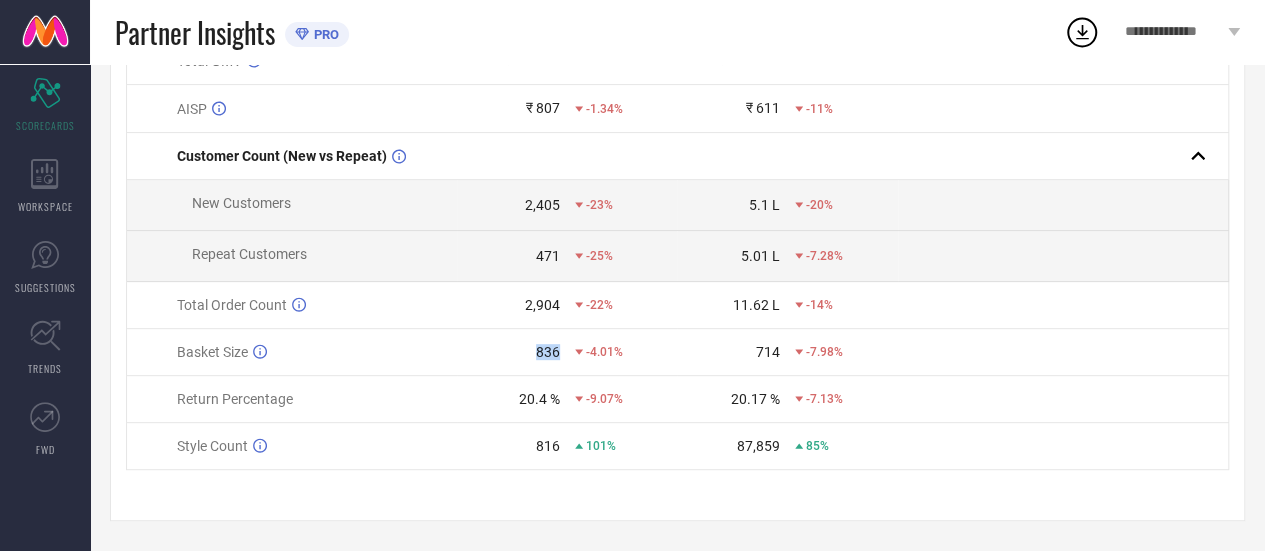 click on "836" at bounding box center (548, 352) 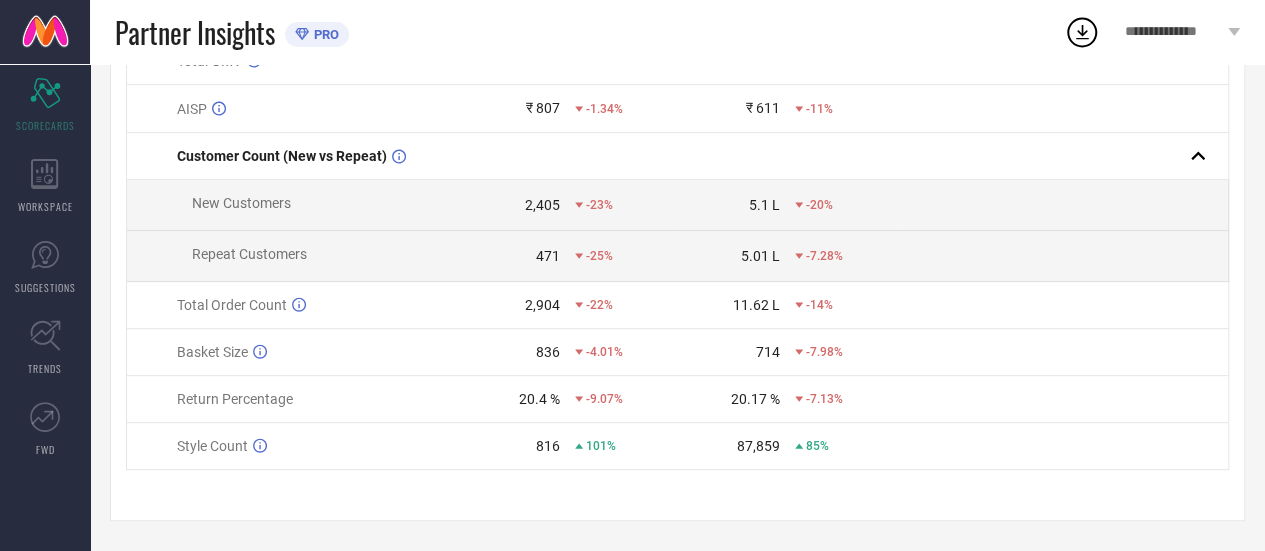 click on "2,904" at bounding box center (542, 305) 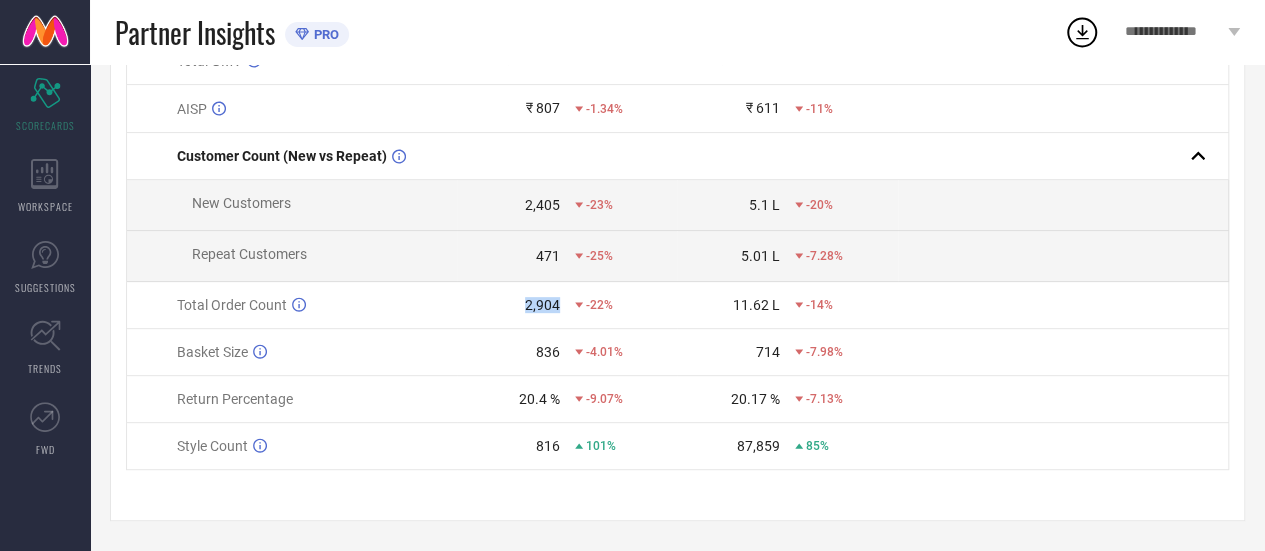 click on "2,904" at bounding box center [542, 305] 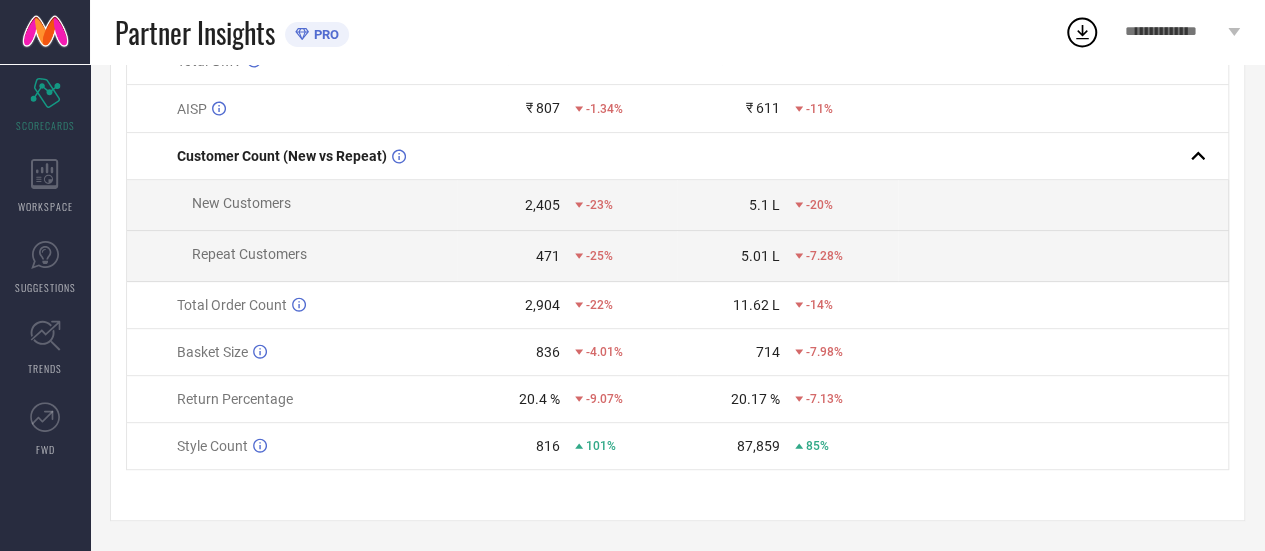 click on "471" at bounding box center [548, 256] 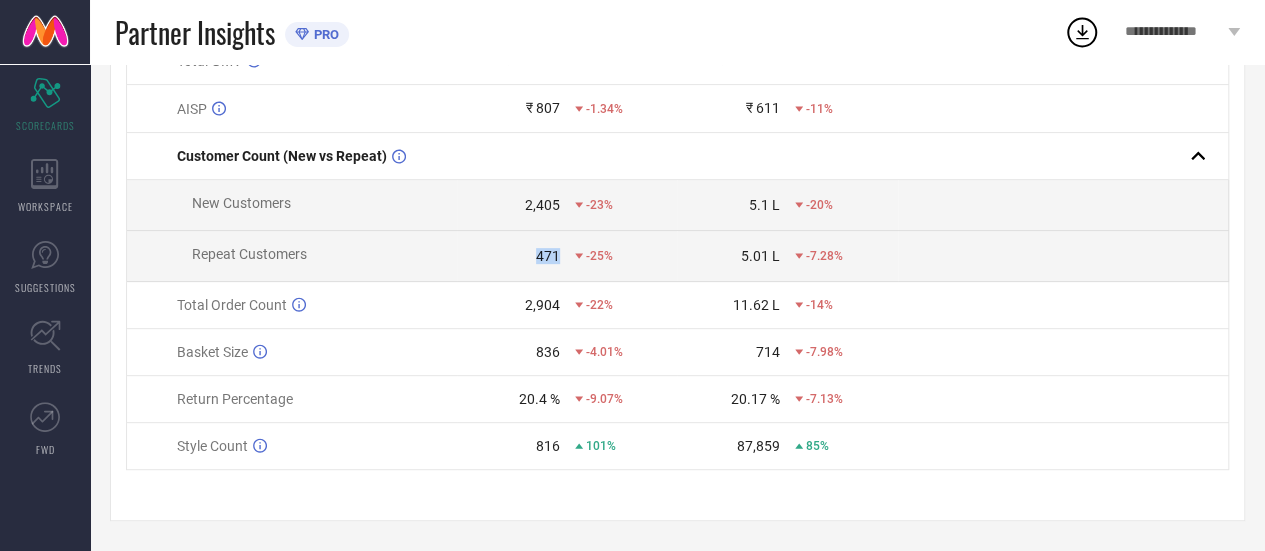 click on "471" at bounding box center [548, 256] 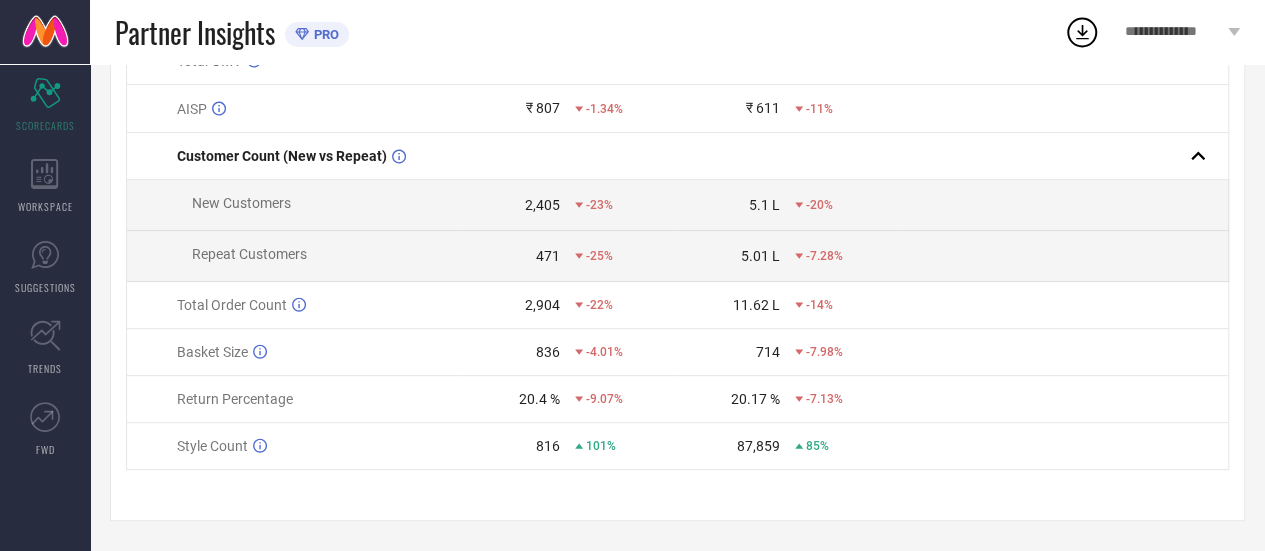 click on "2,405" at bounding box center (542, 205) 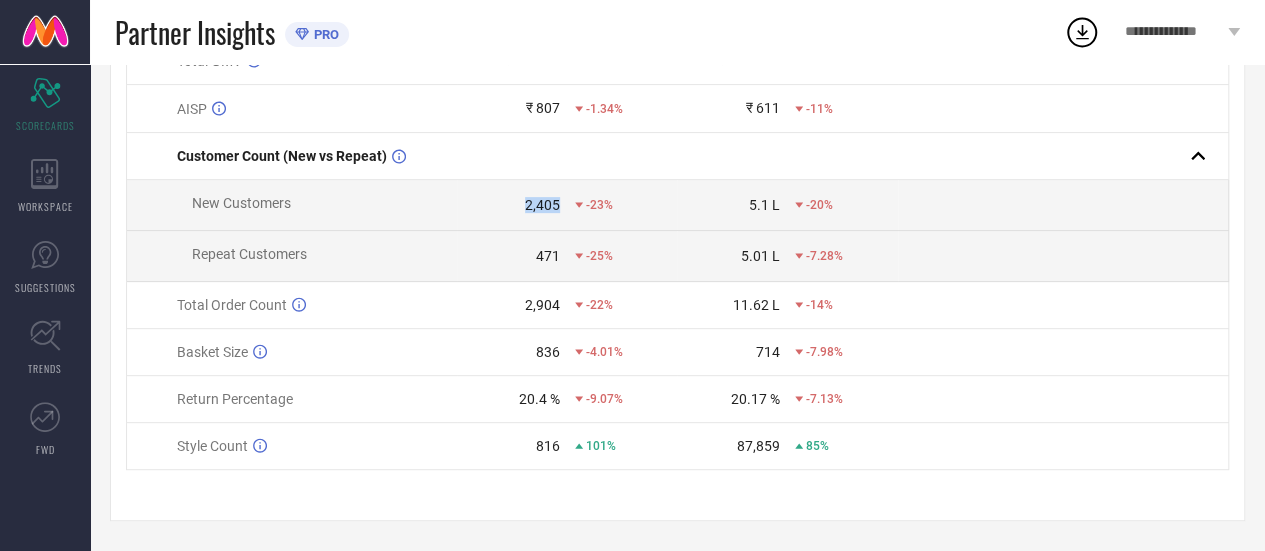 click on "2,405" at bounding box center [542, 205] 